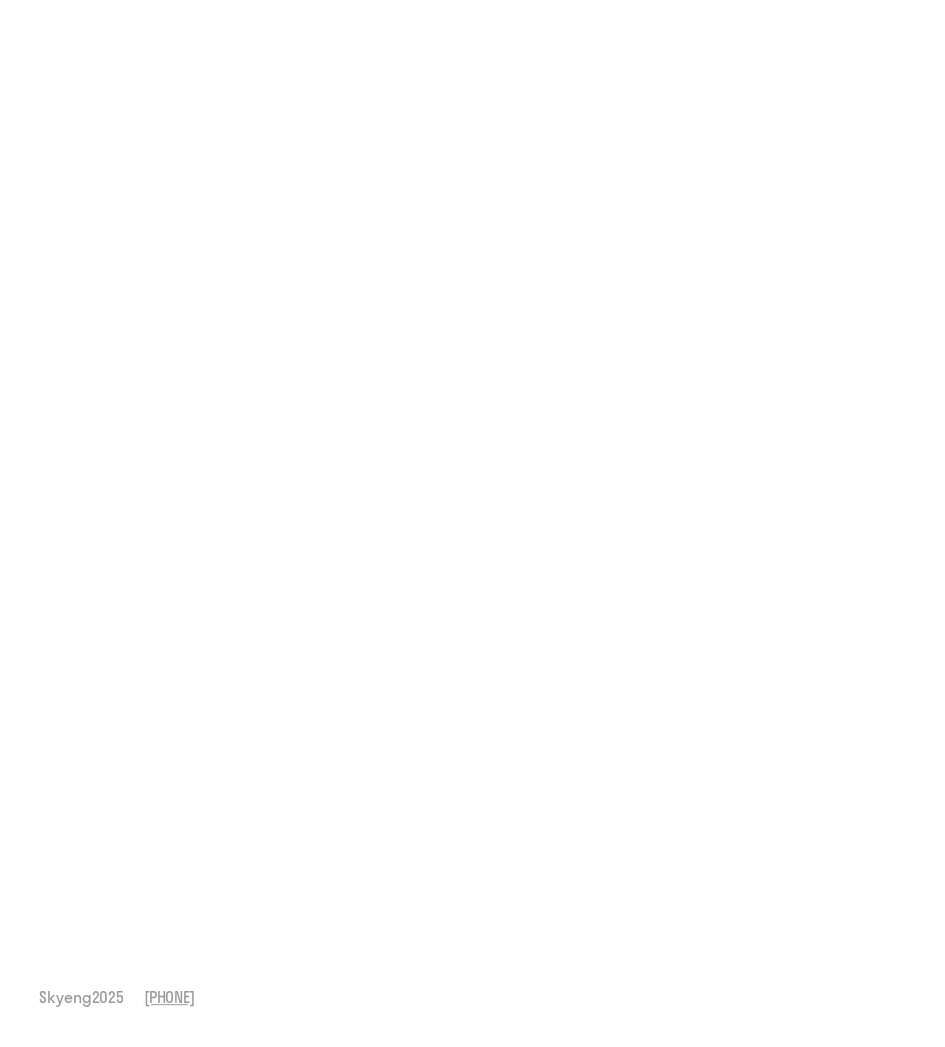 scroll, scrollTop: 0, scrollLeft: 0, axis: both 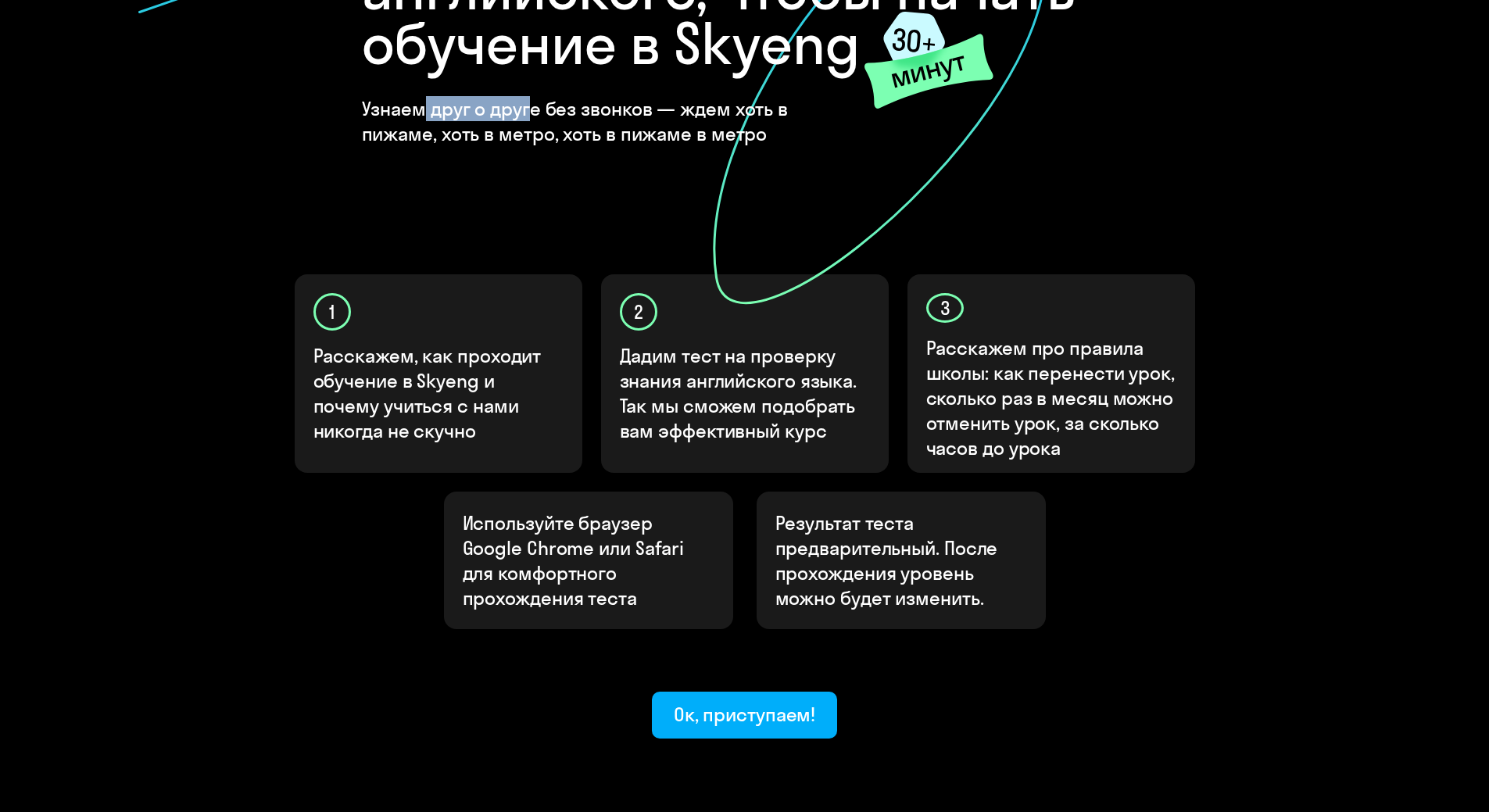 drag, startPoint x: 424, startPoint y: 111, endPoint x: 557, endPoint y: 115, distance: 133.06014 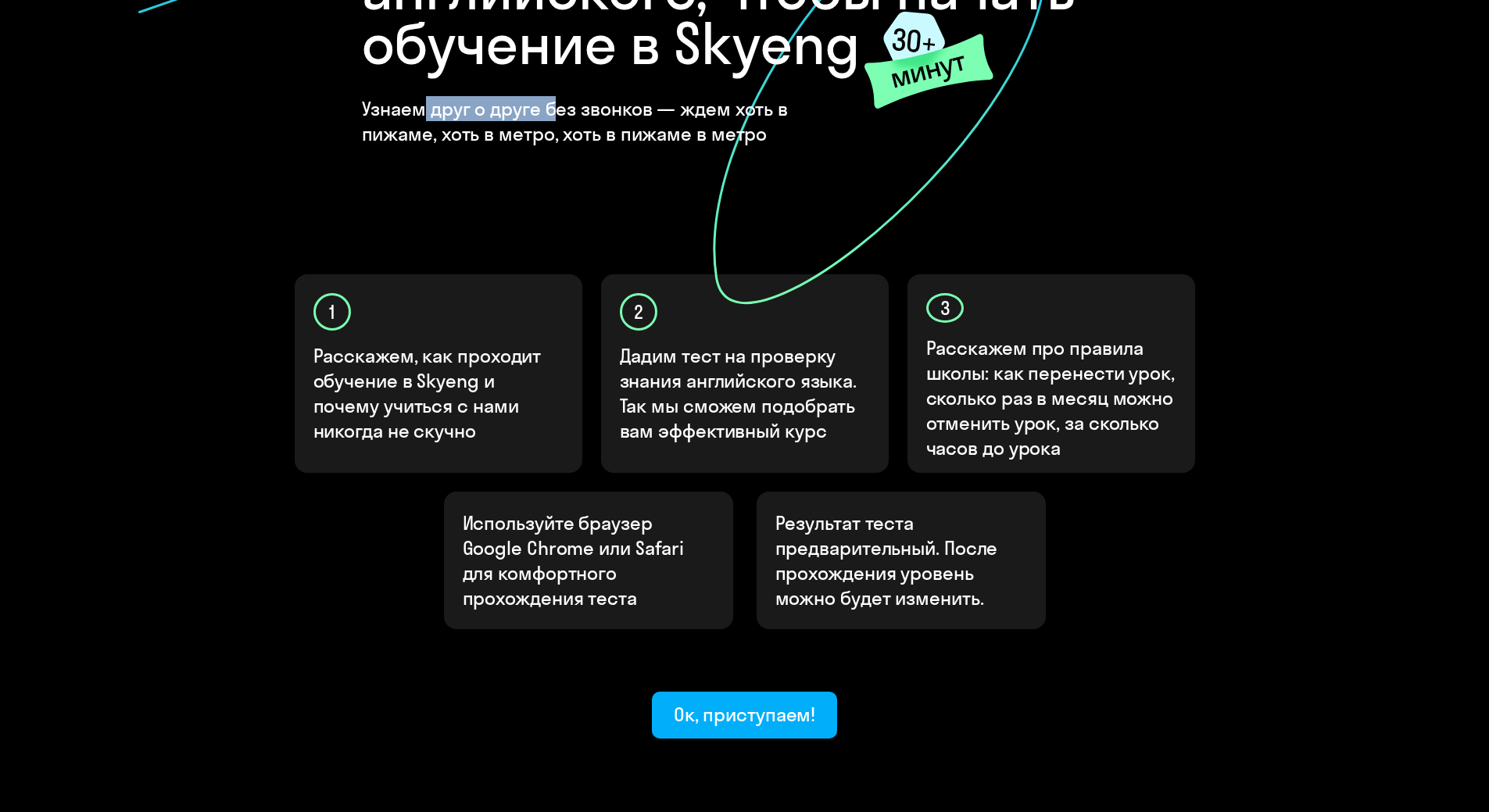 click on "Узнаем друг о друге без звонков — ждем хоть в пижаме, хоть в метро, хоть в пижаме в метро" 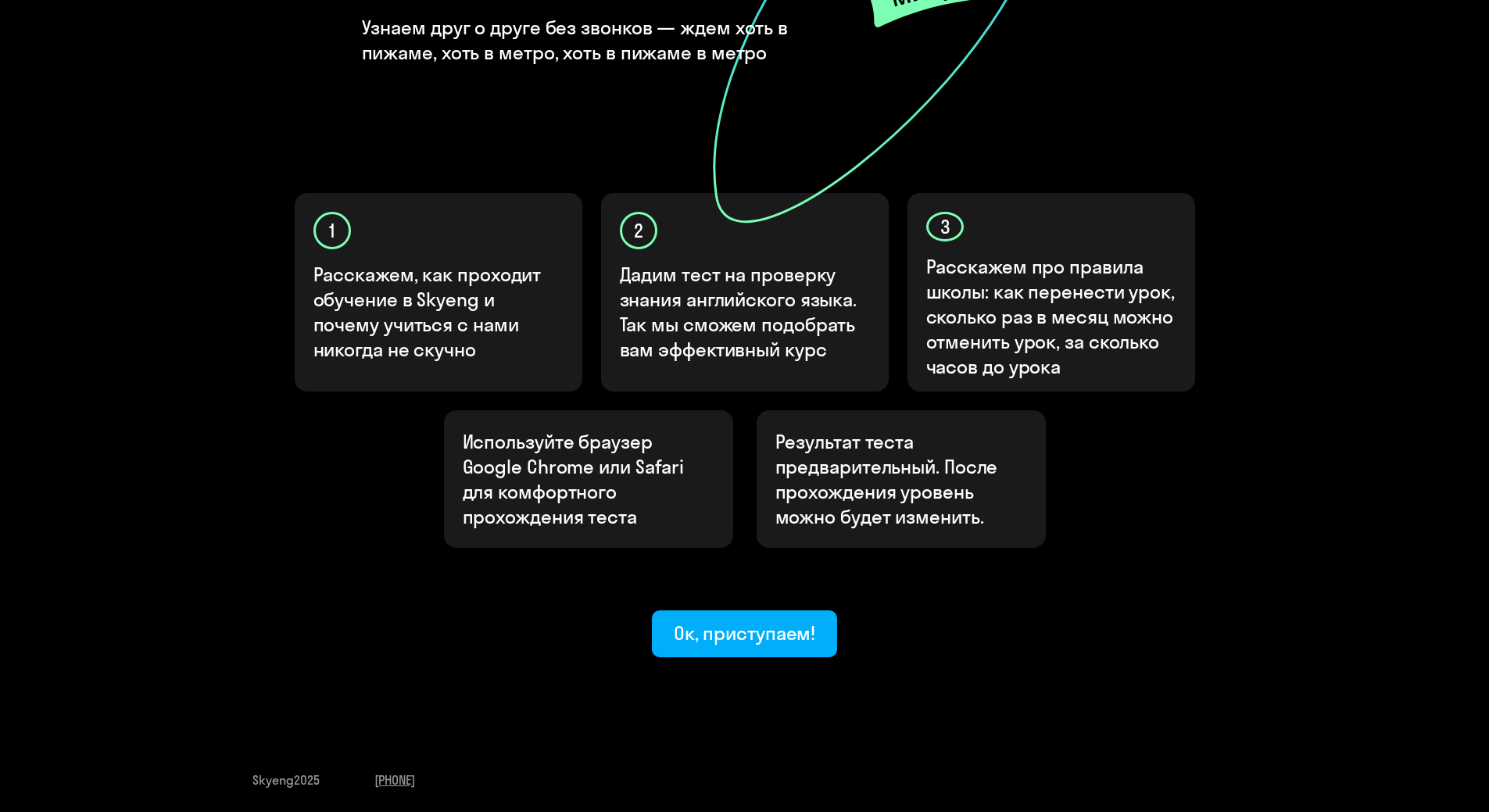 scroll, scrollTop: 317, scrollLeft: 0, axis: vertical 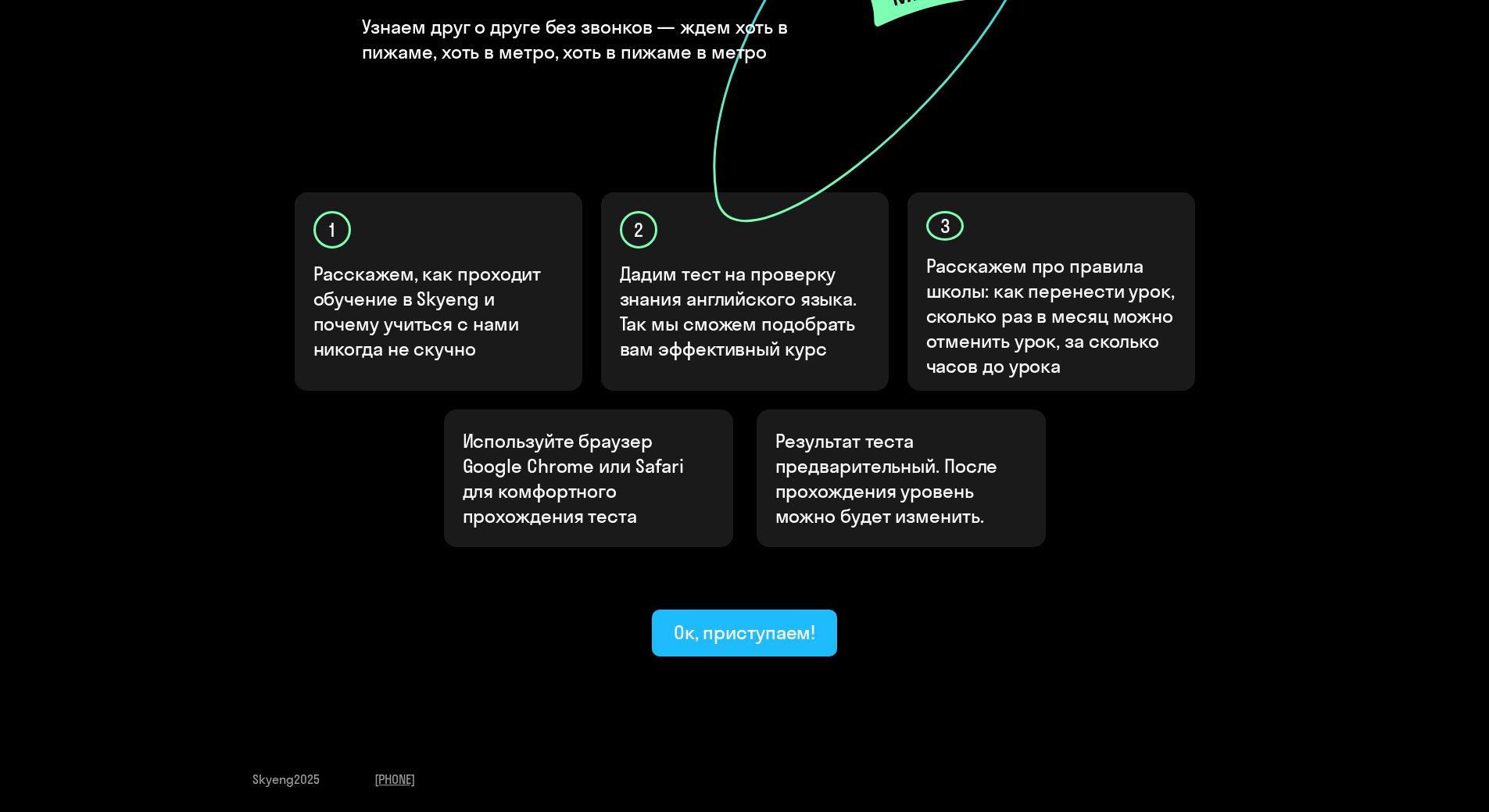 click on "Ок, приступаем!" 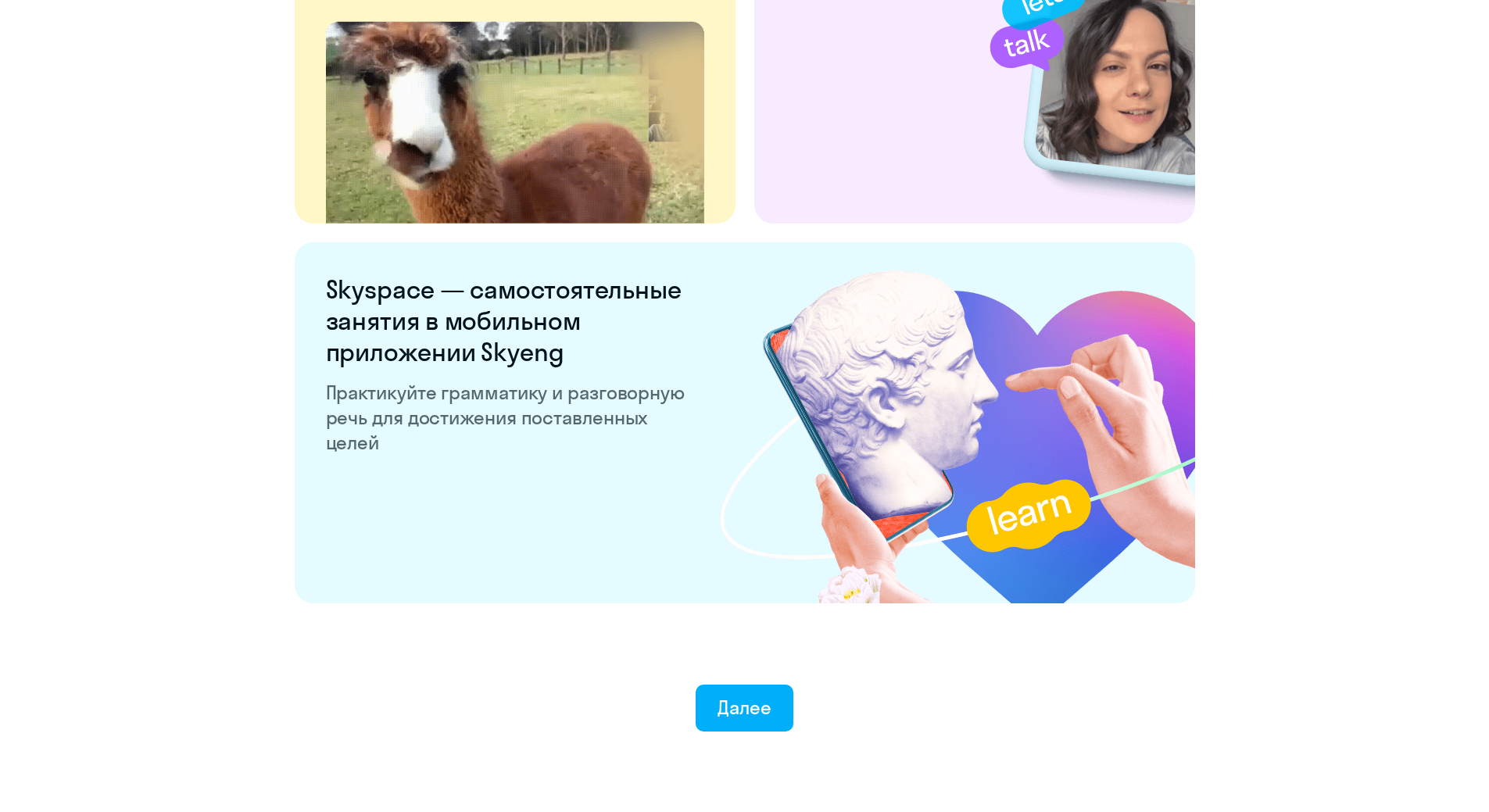 scroll, scrollTop: 2810, scrollLeft: 0, axis: vertical 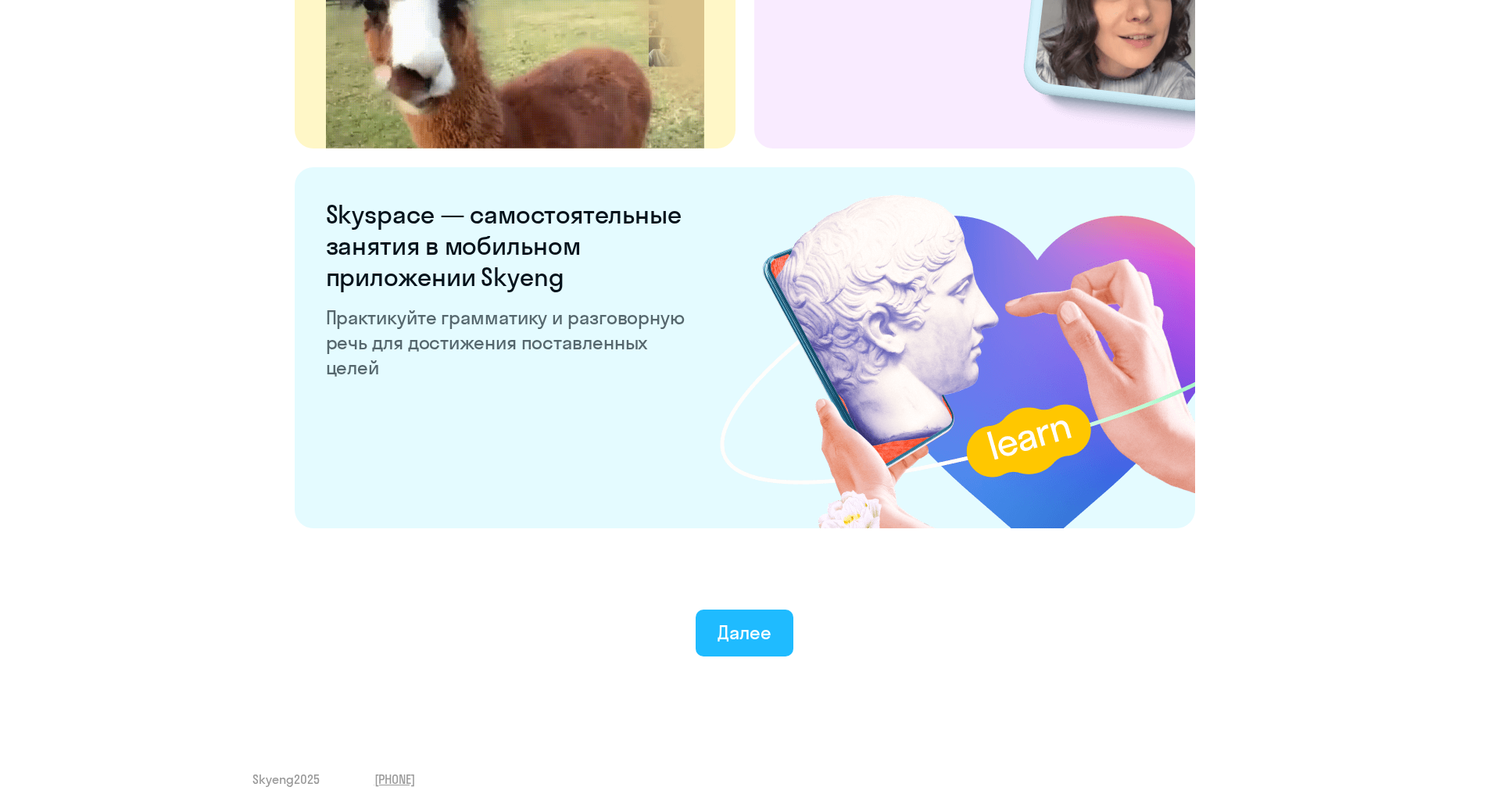 click on "Далее" 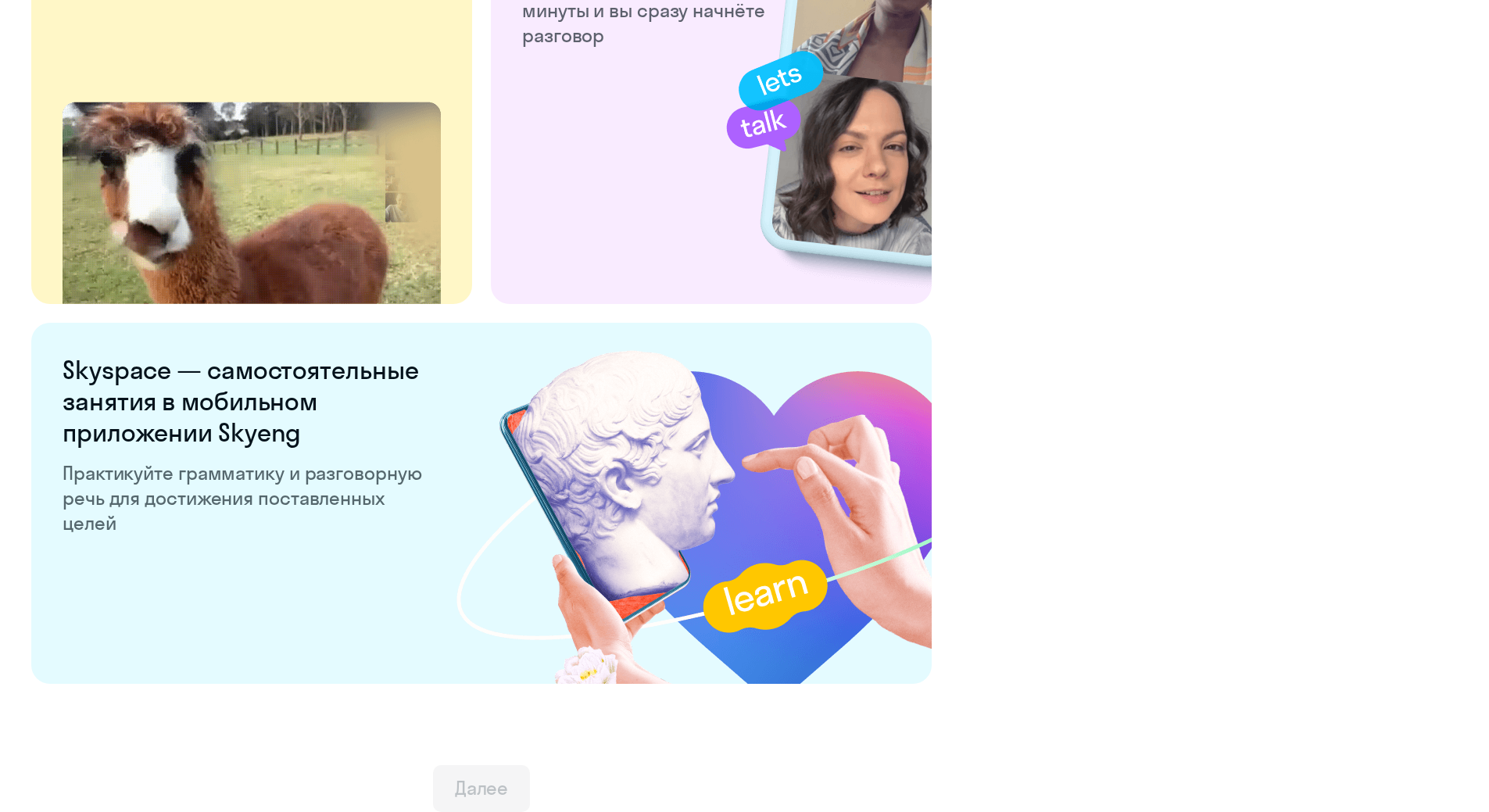 scroll, scrollTop: 0, scrollLeft: 0, axis: both 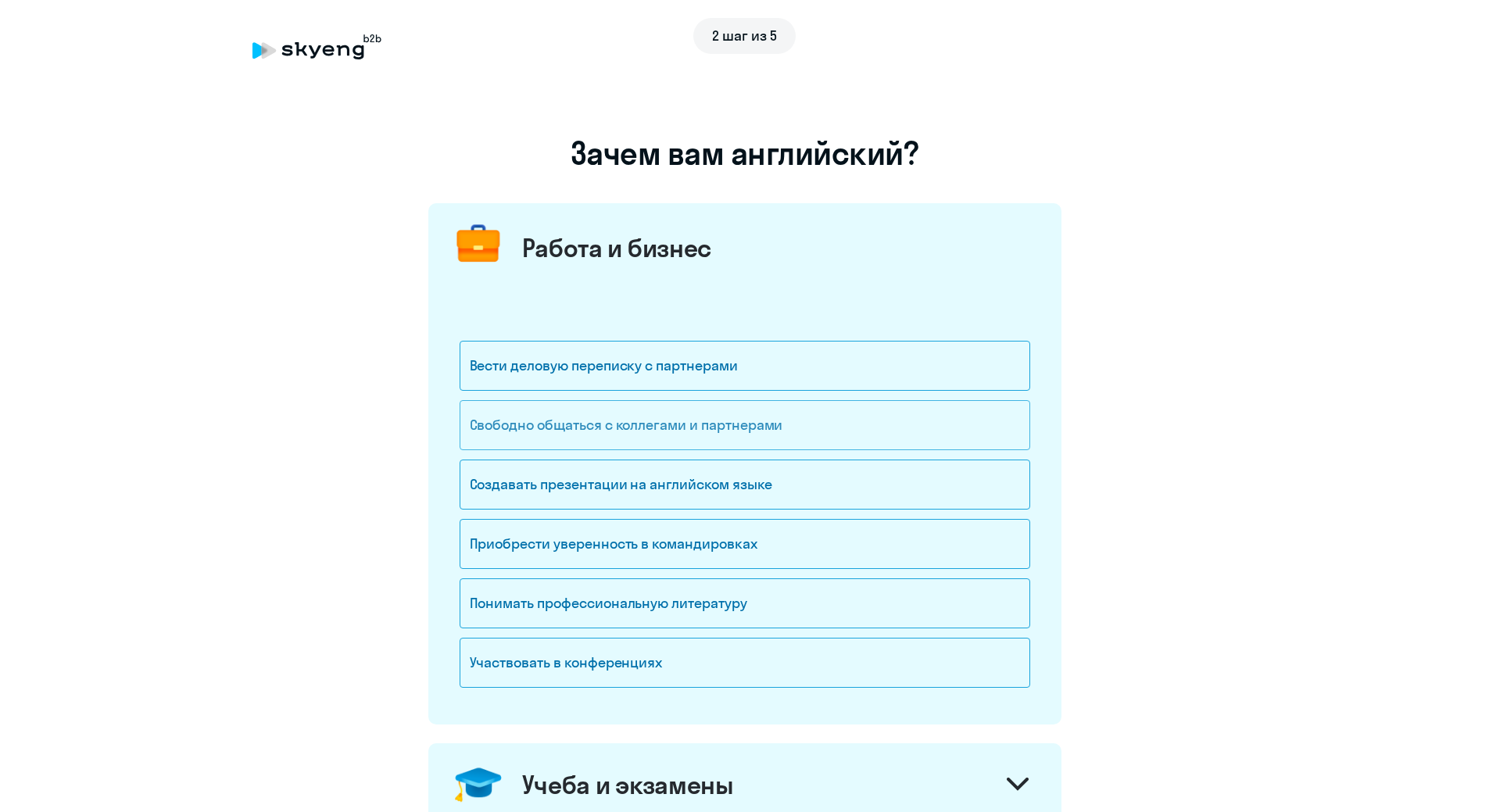 click on "Свободно общаться с коллегами и партнерами" 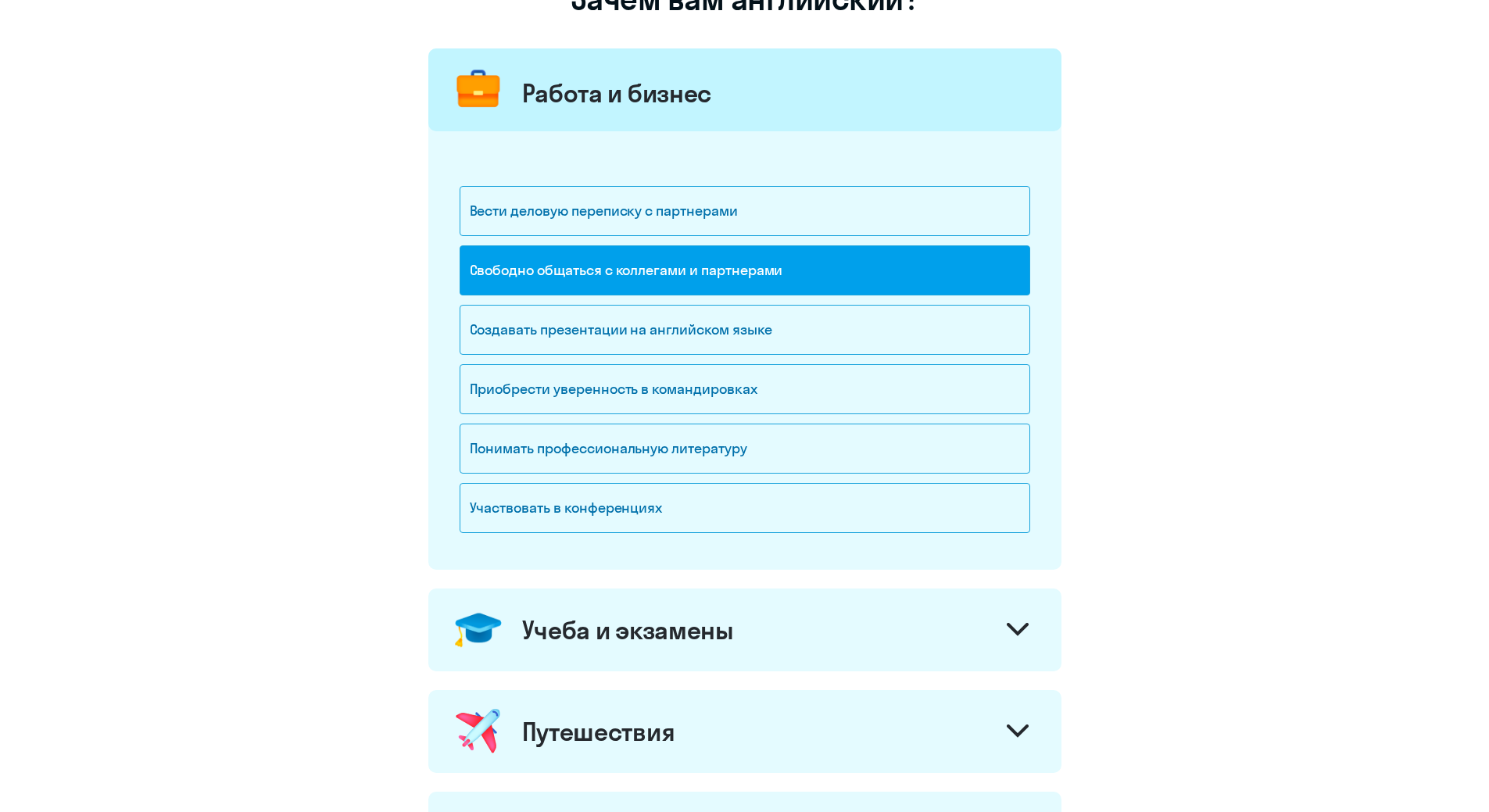 scroll, scrollTop: 234, scrollLeft: 0, axis: vertical 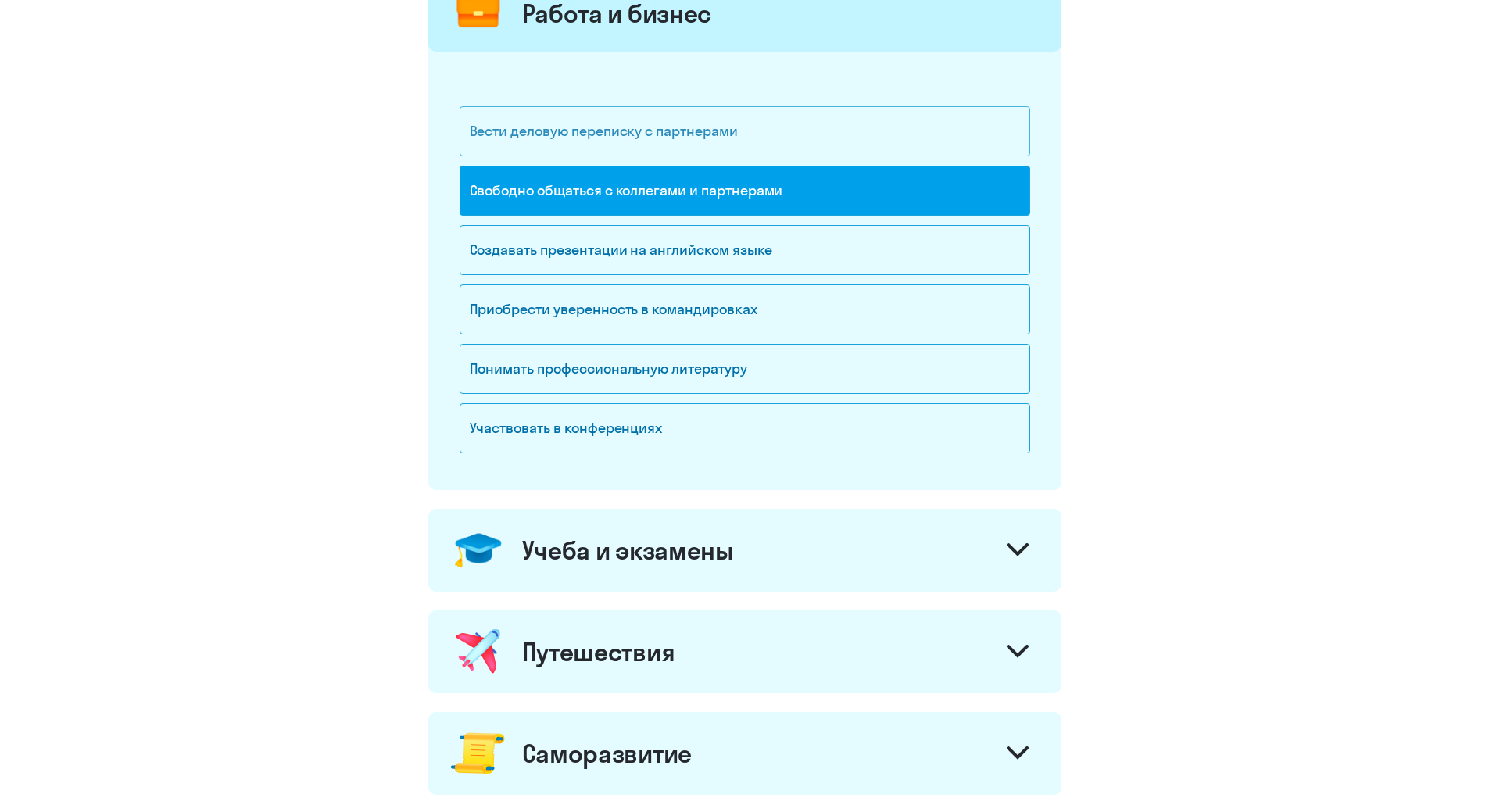 click on "Вести деловую переписку с партнерами" 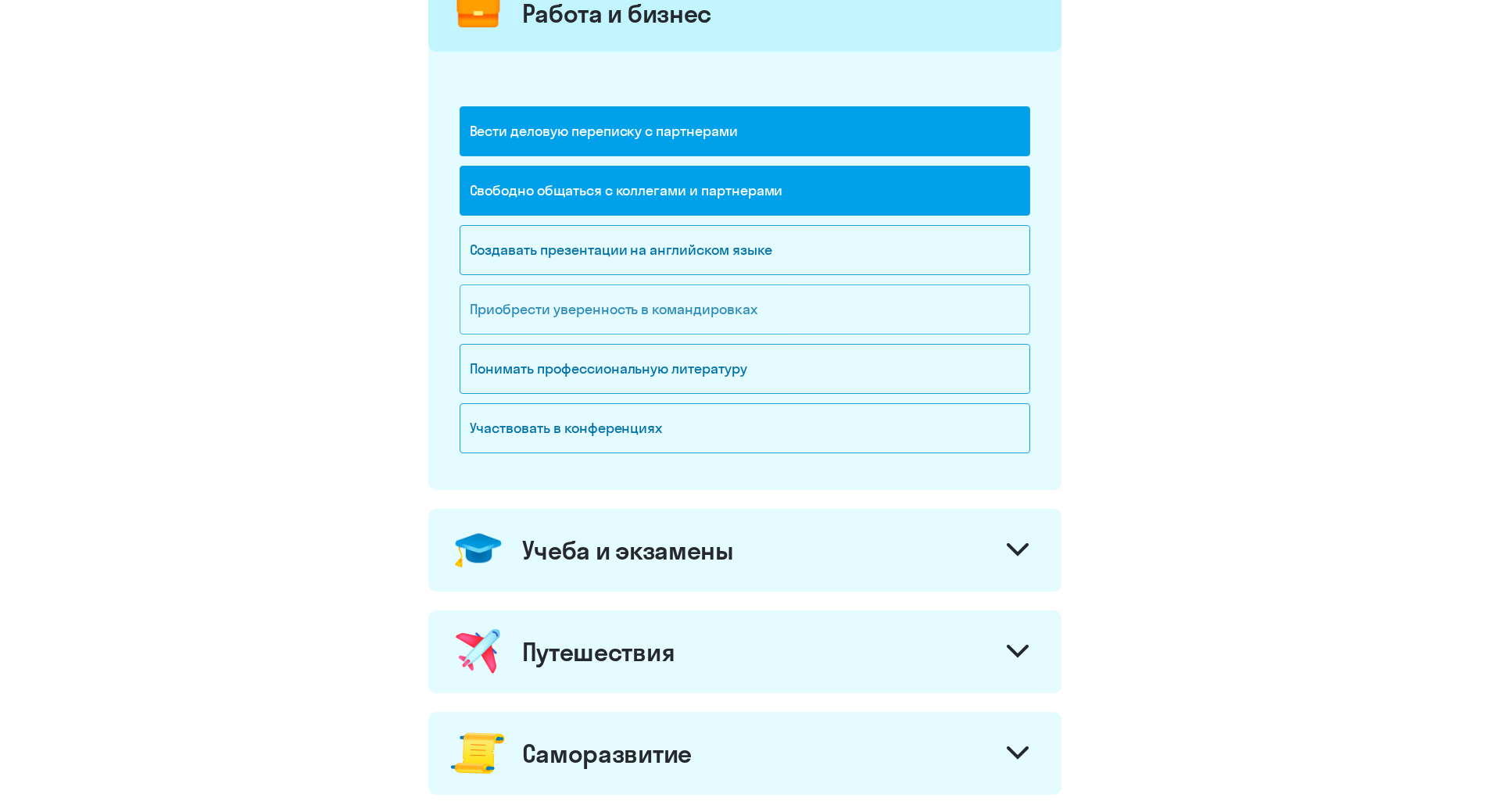 click on "Приобрести уверенность в командировках" 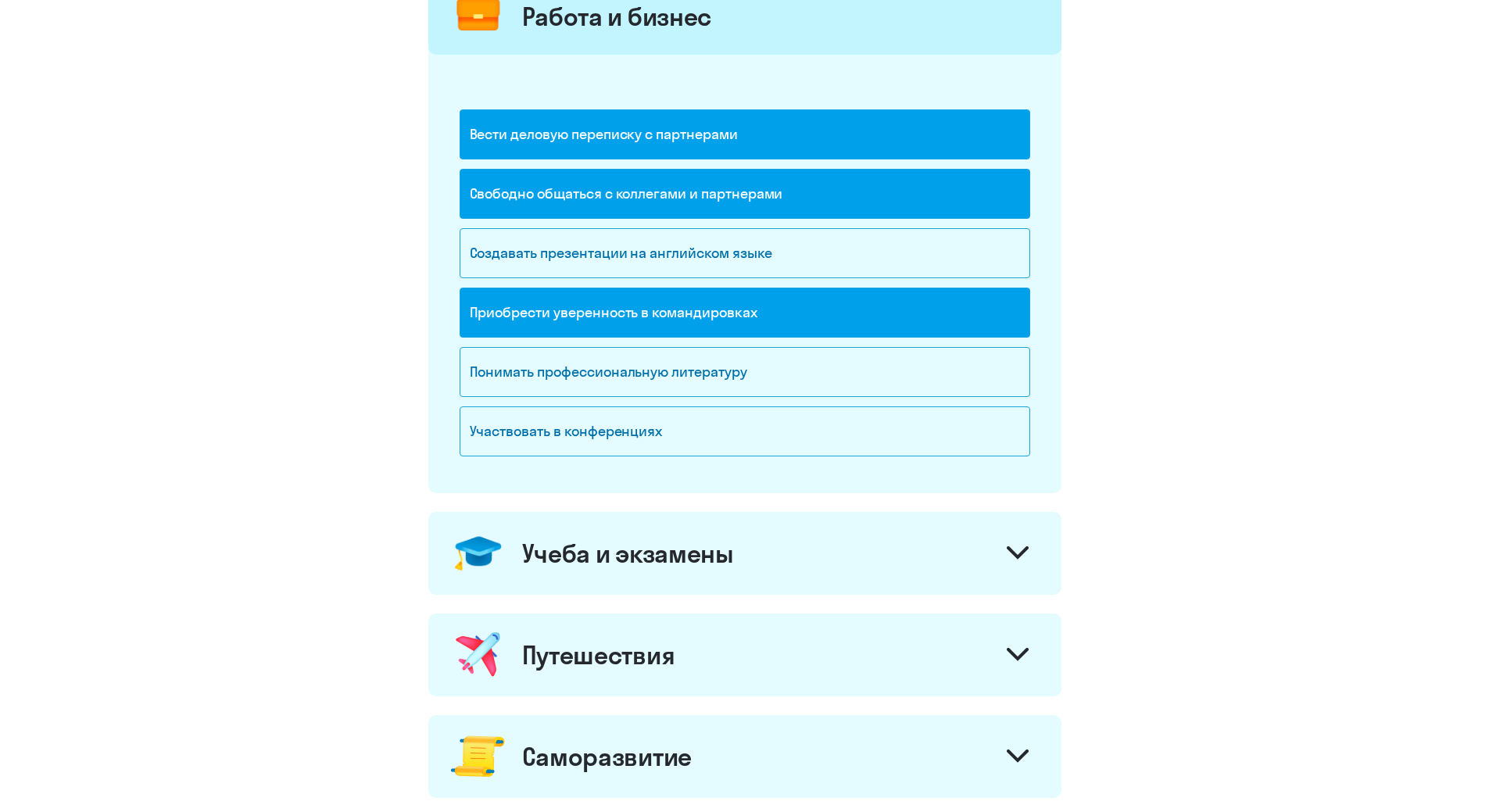 scroll, scrollTop: 234, scrollLeft: 0, axis: vertical 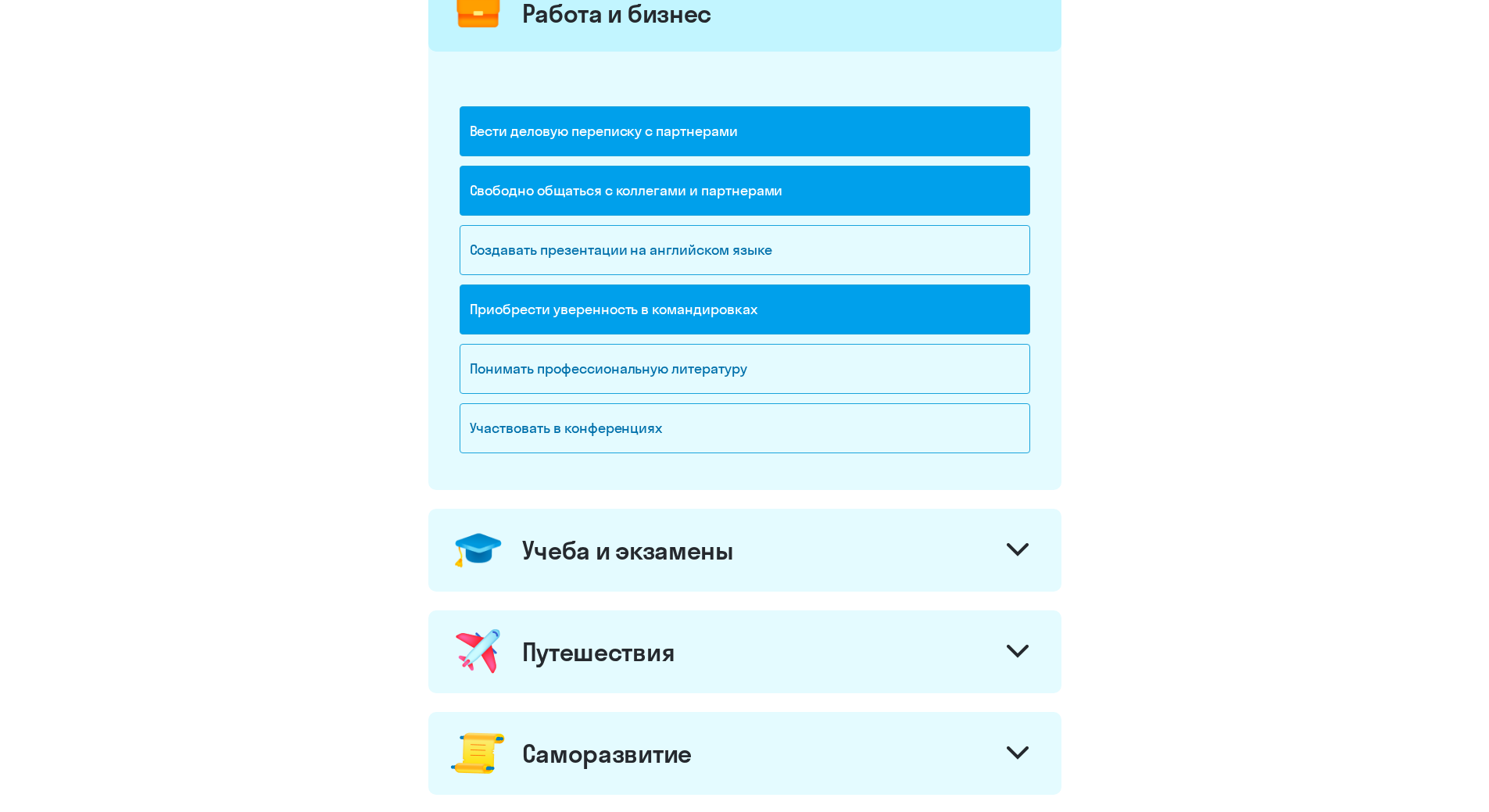 click on "Учеба и экзамены" 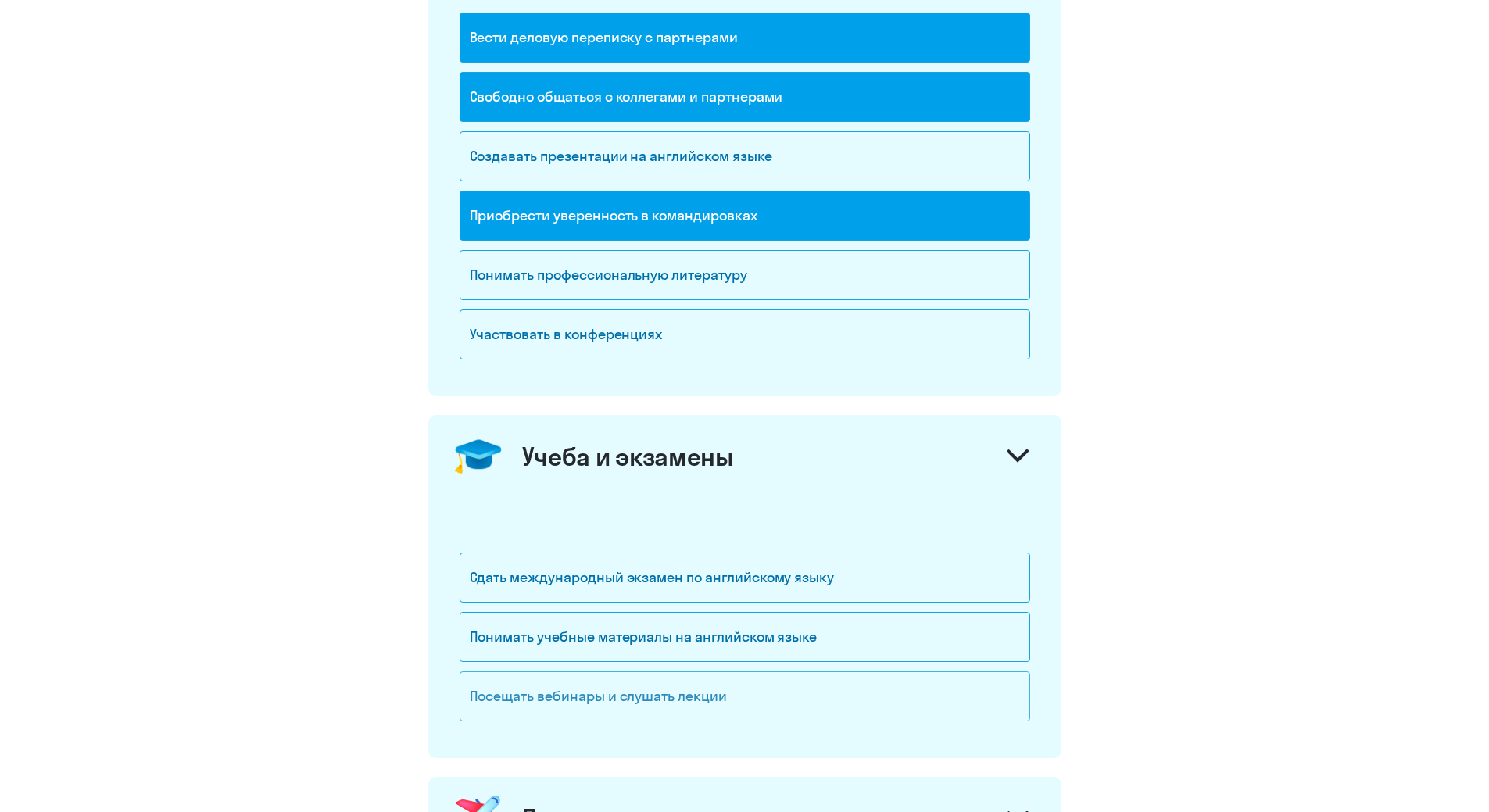 scroll, scrollTop: 547, scrollLeft: 0, axis: vertical 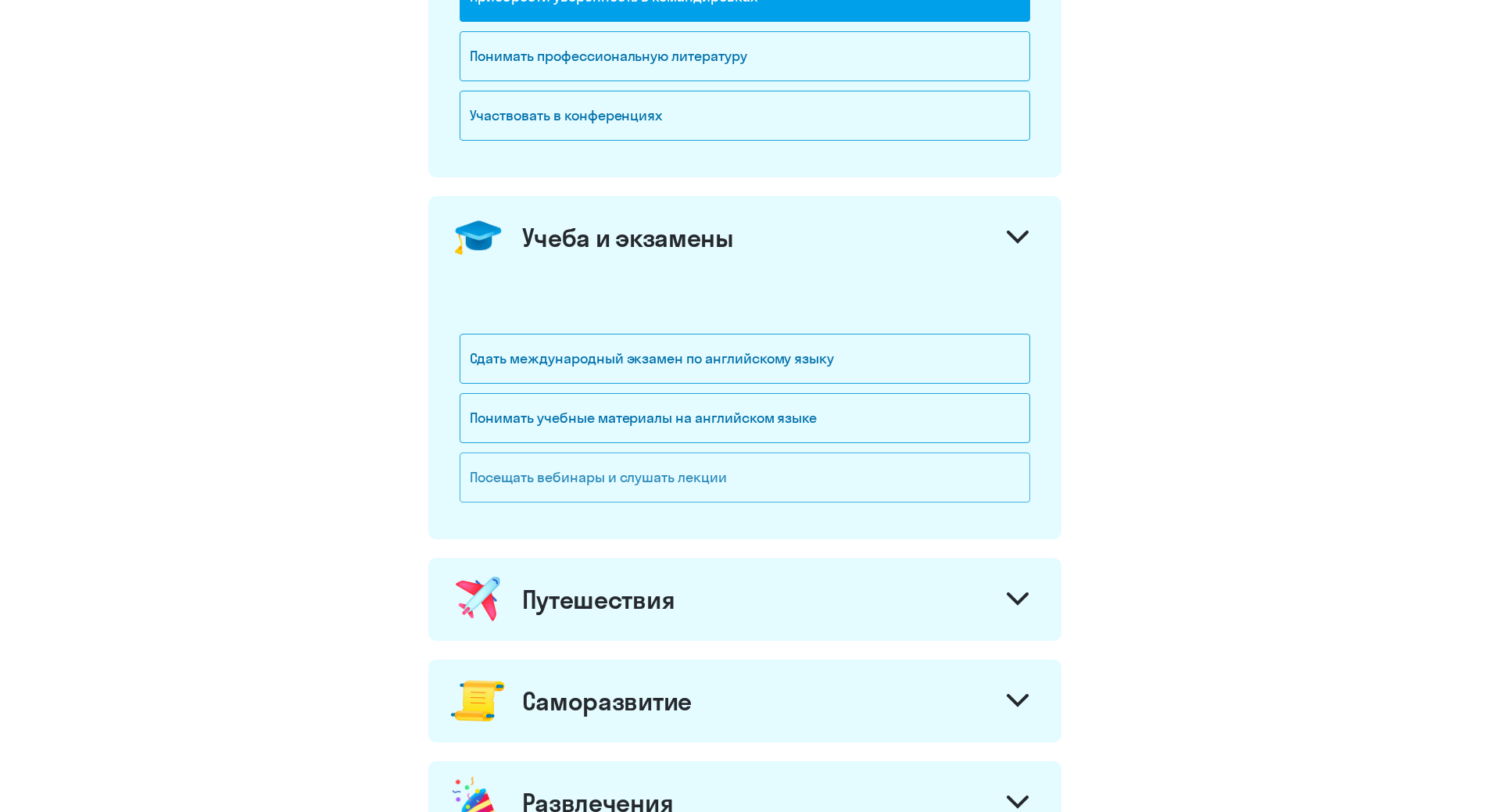click on "Посещать вебинары и слушать лекции" 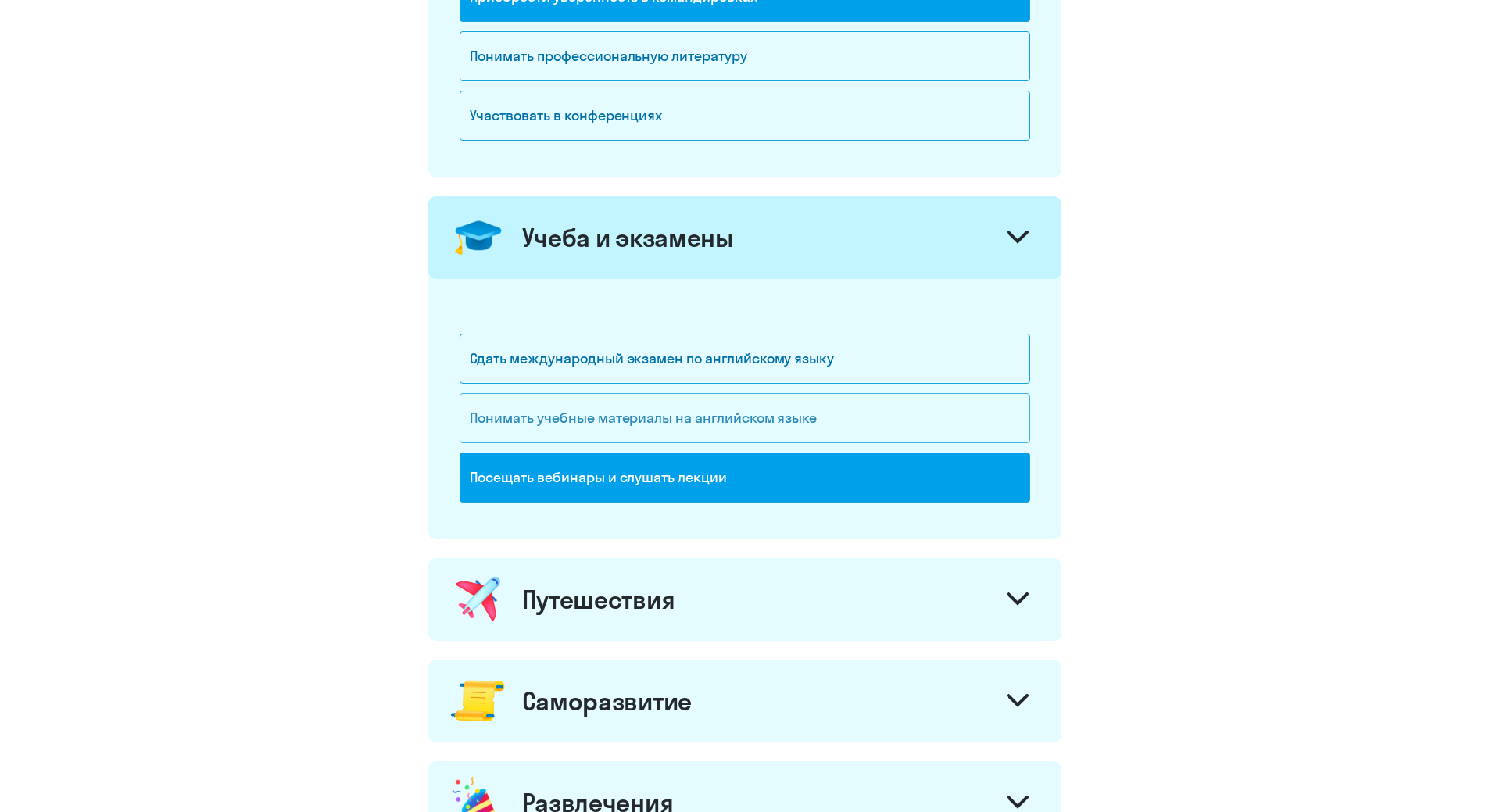 click on "Понимать учебные материалы на английском языке" 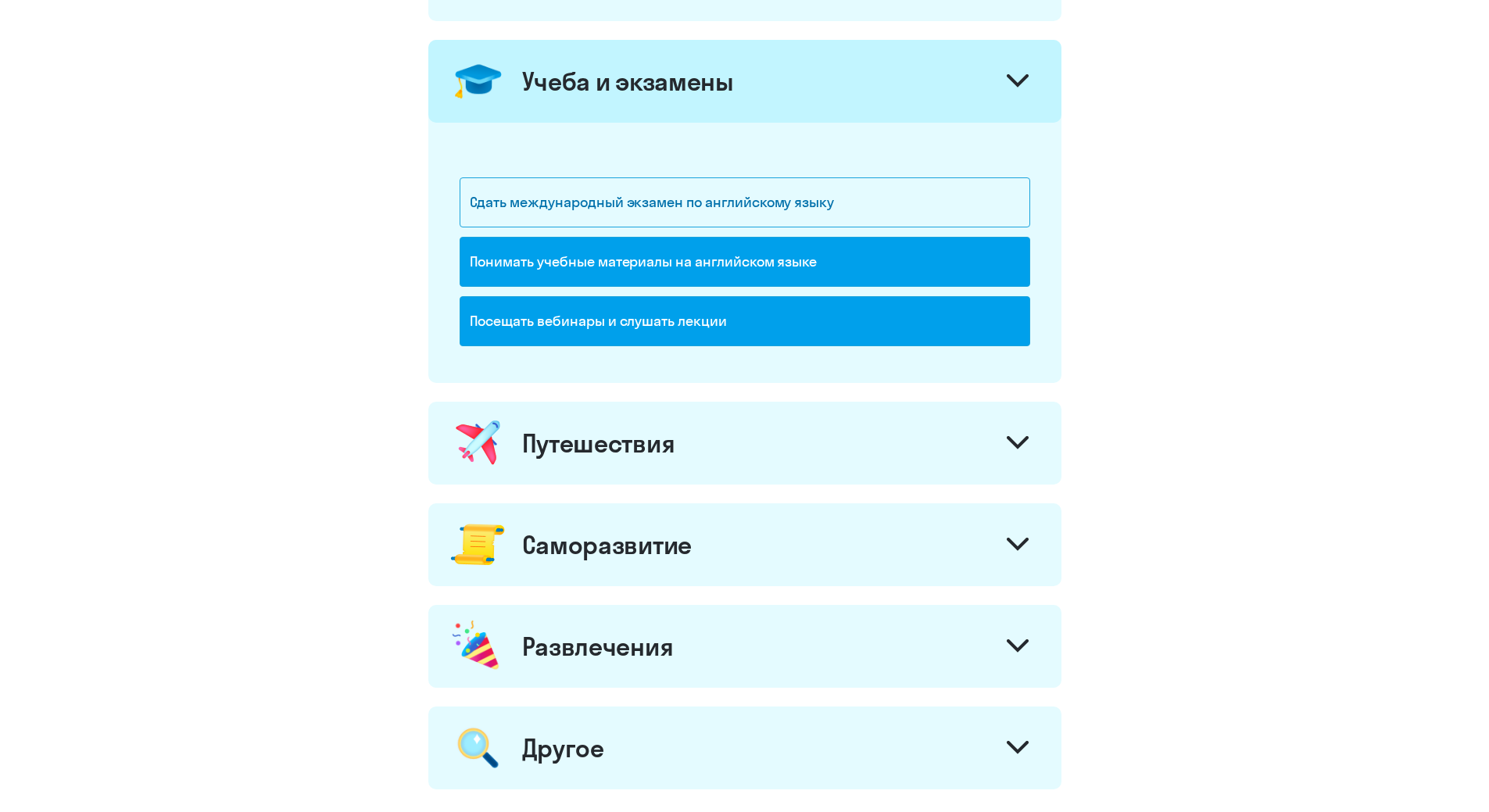 click on "Путешествия" 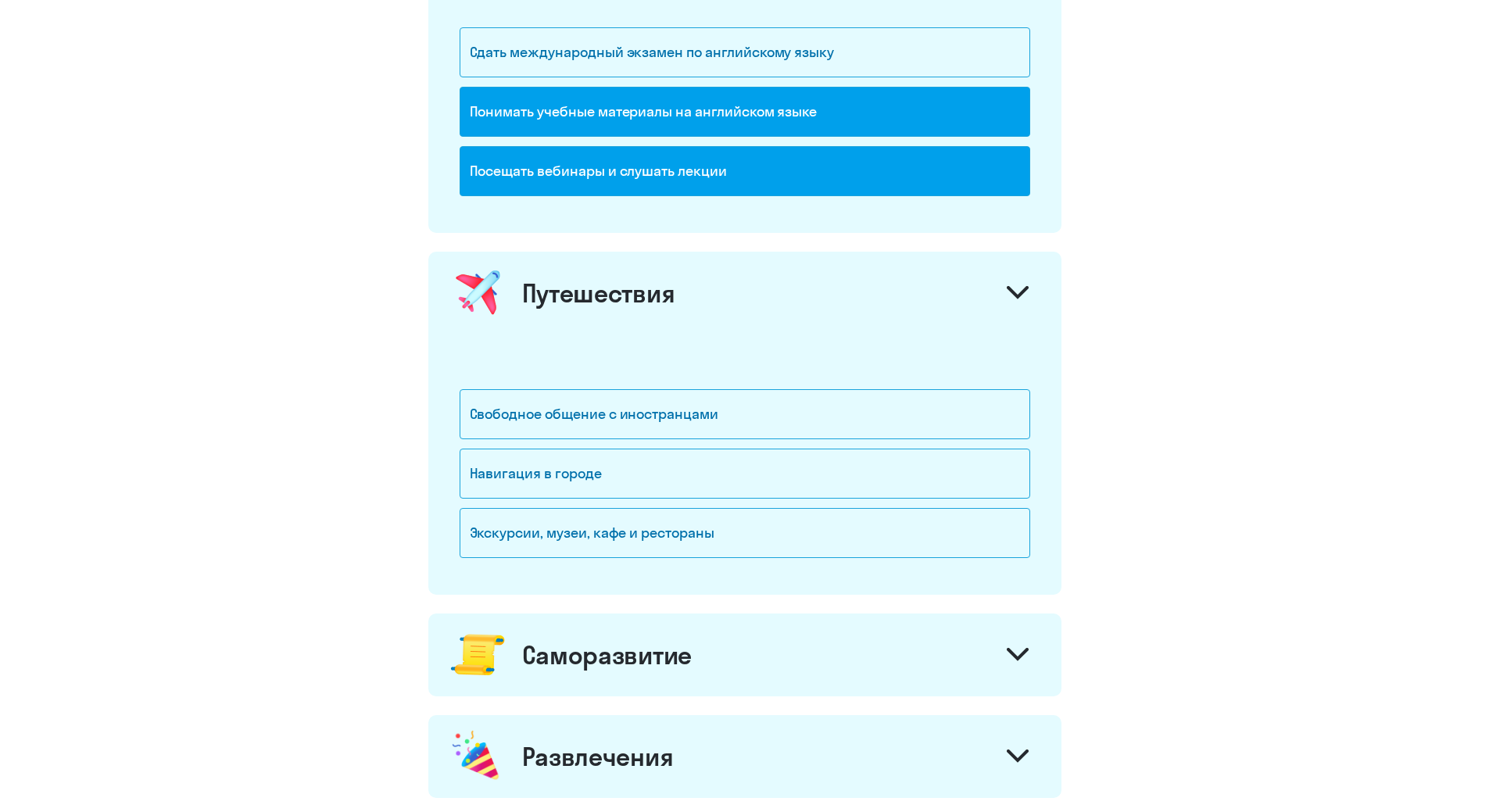 scroll, scrollTop: 860, scrollLeft: 0, axis: vertical 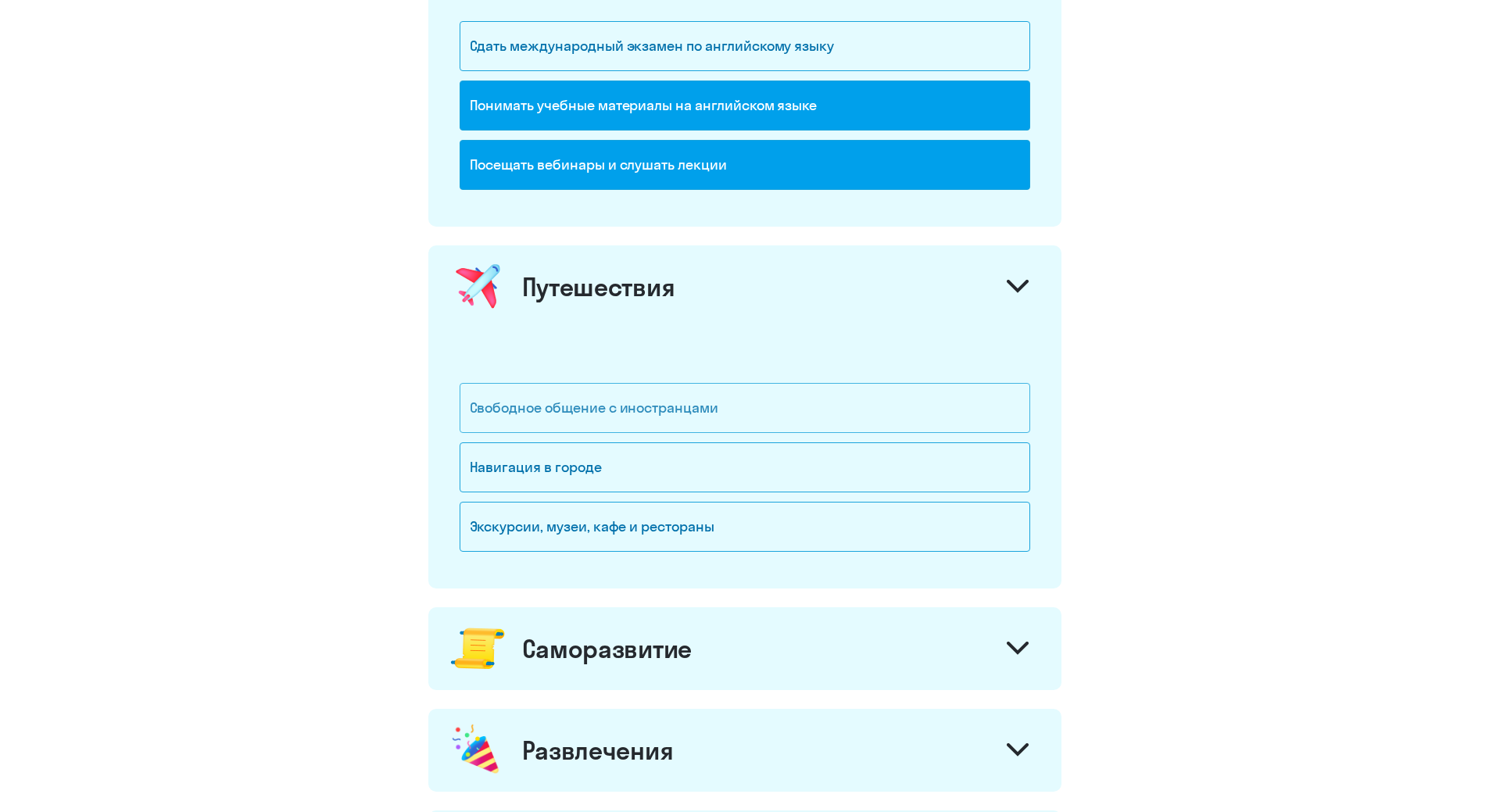 click on "Свободное общение с иностранцами" 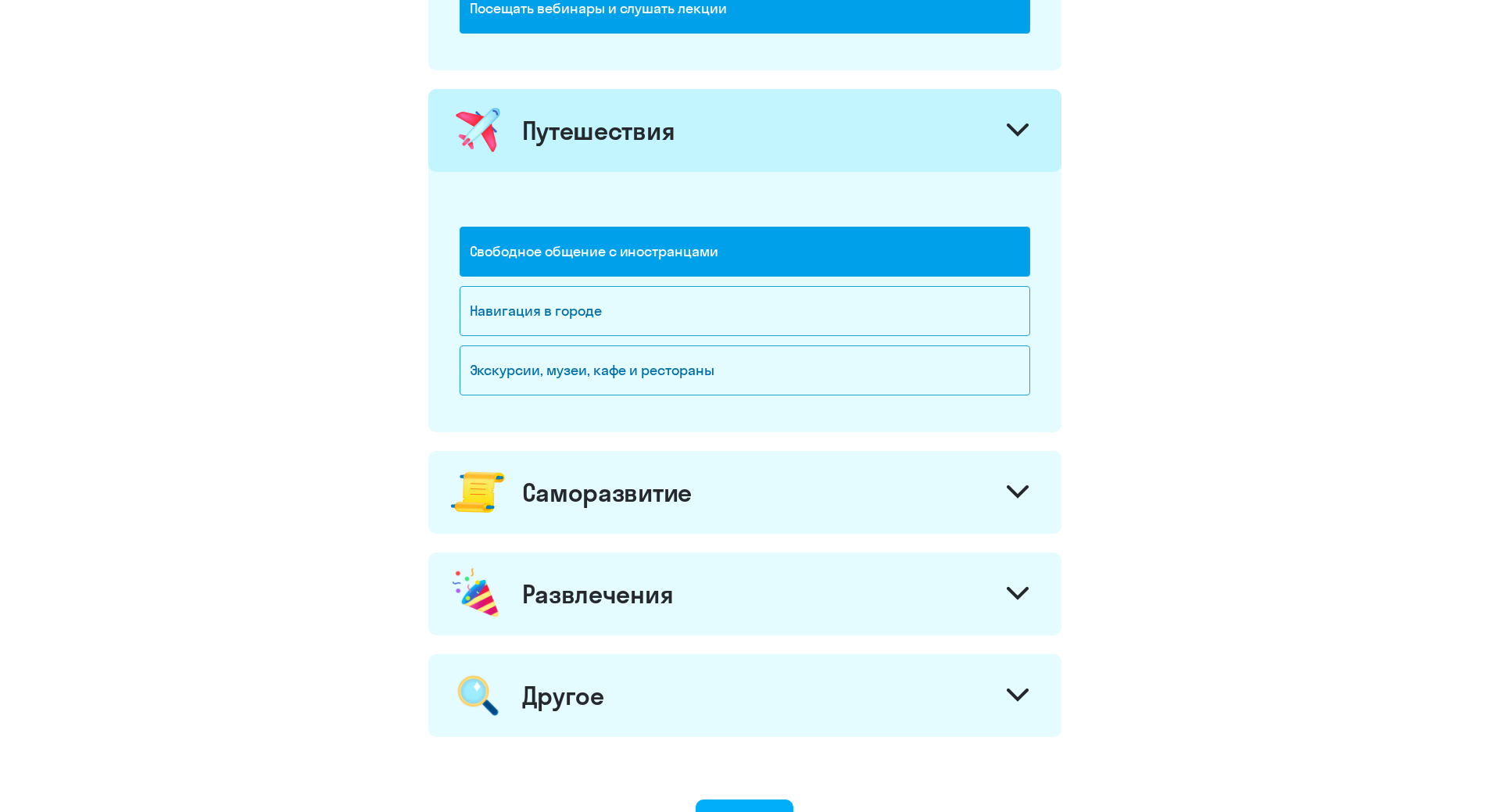 click on "Саморазвитие" 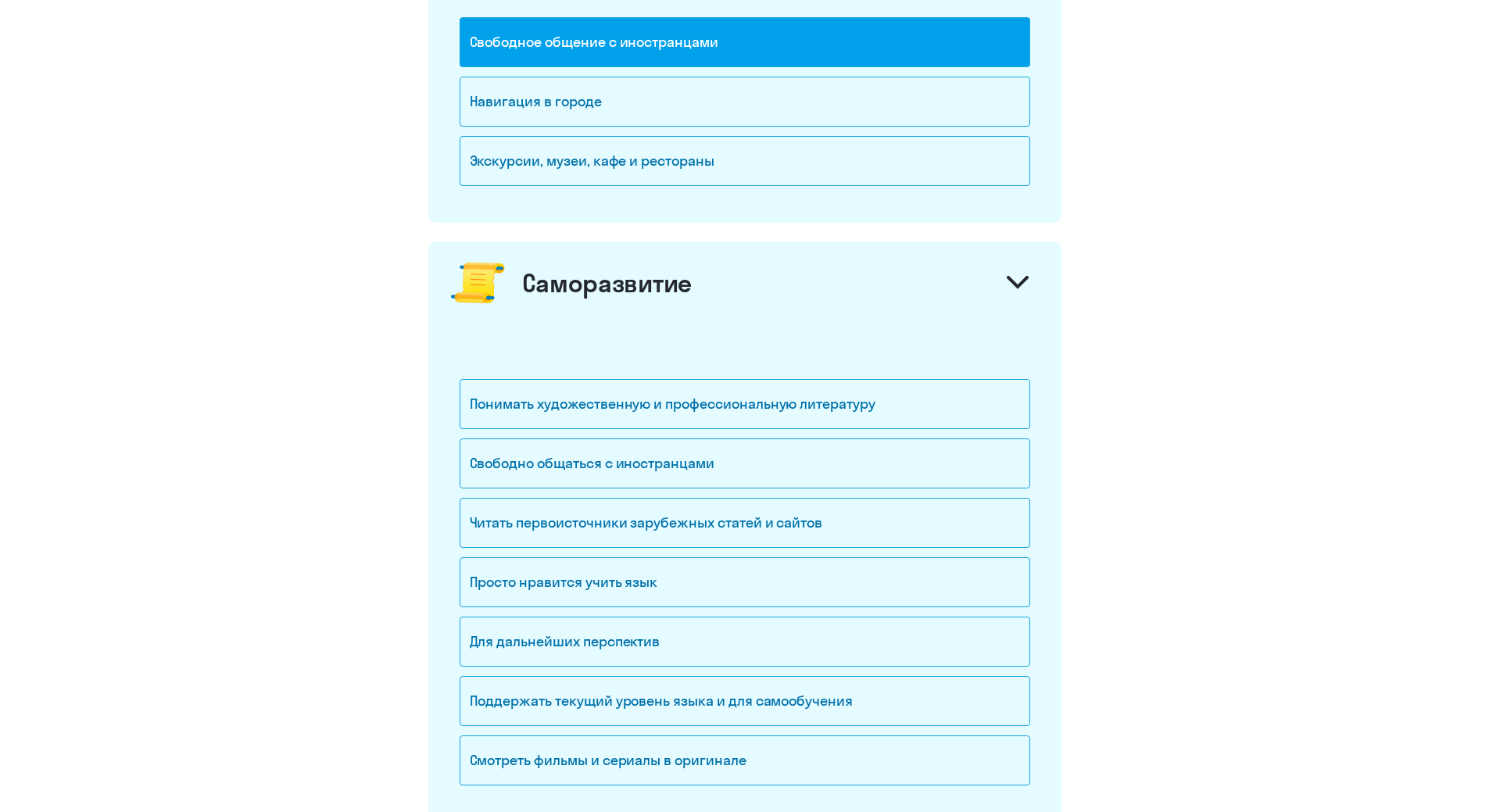 scroll, scrollTop: 1250, scrollLeft: 0, axis: vertical 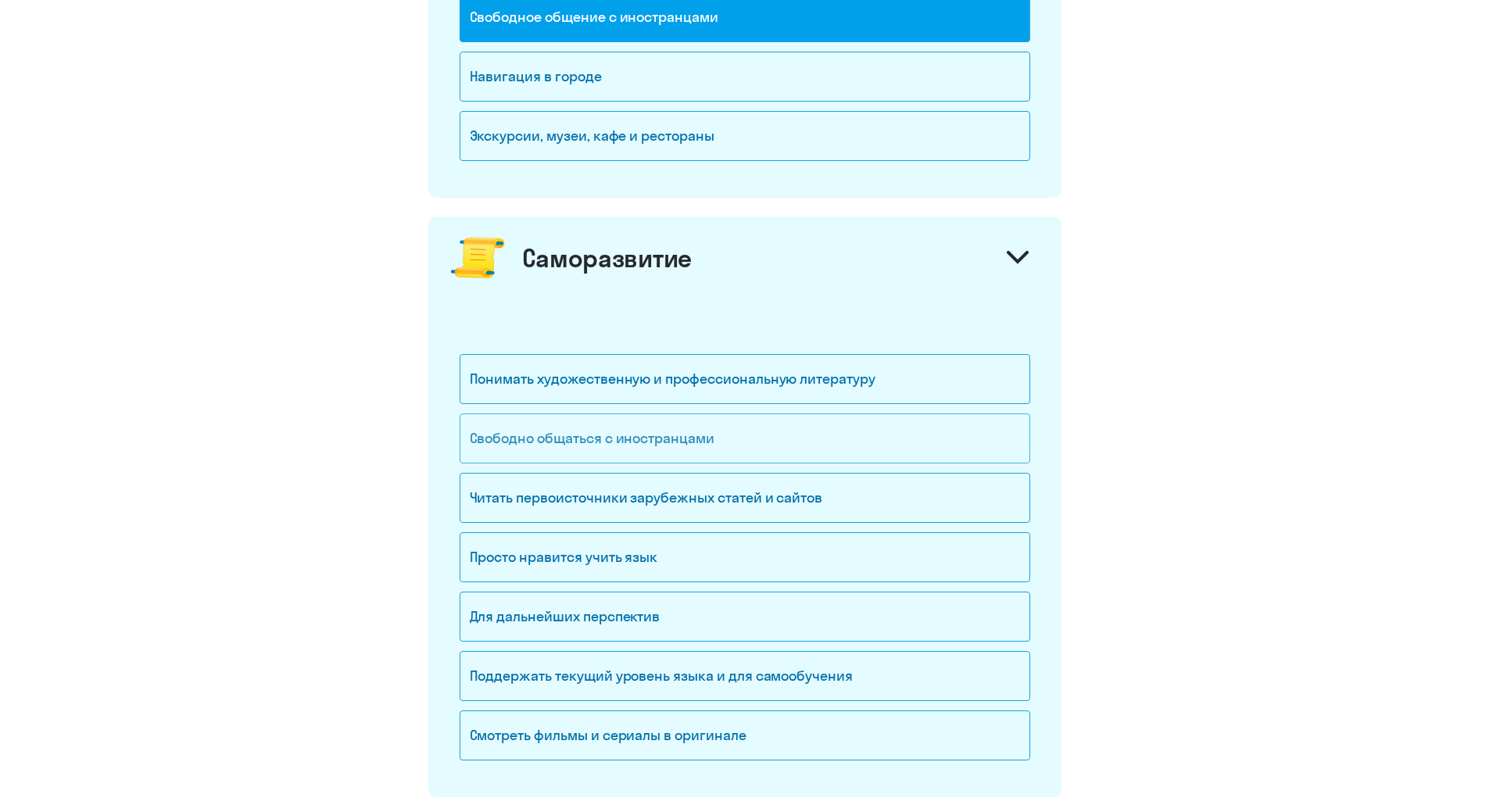 click on "Свободно общаться с иностранцами" 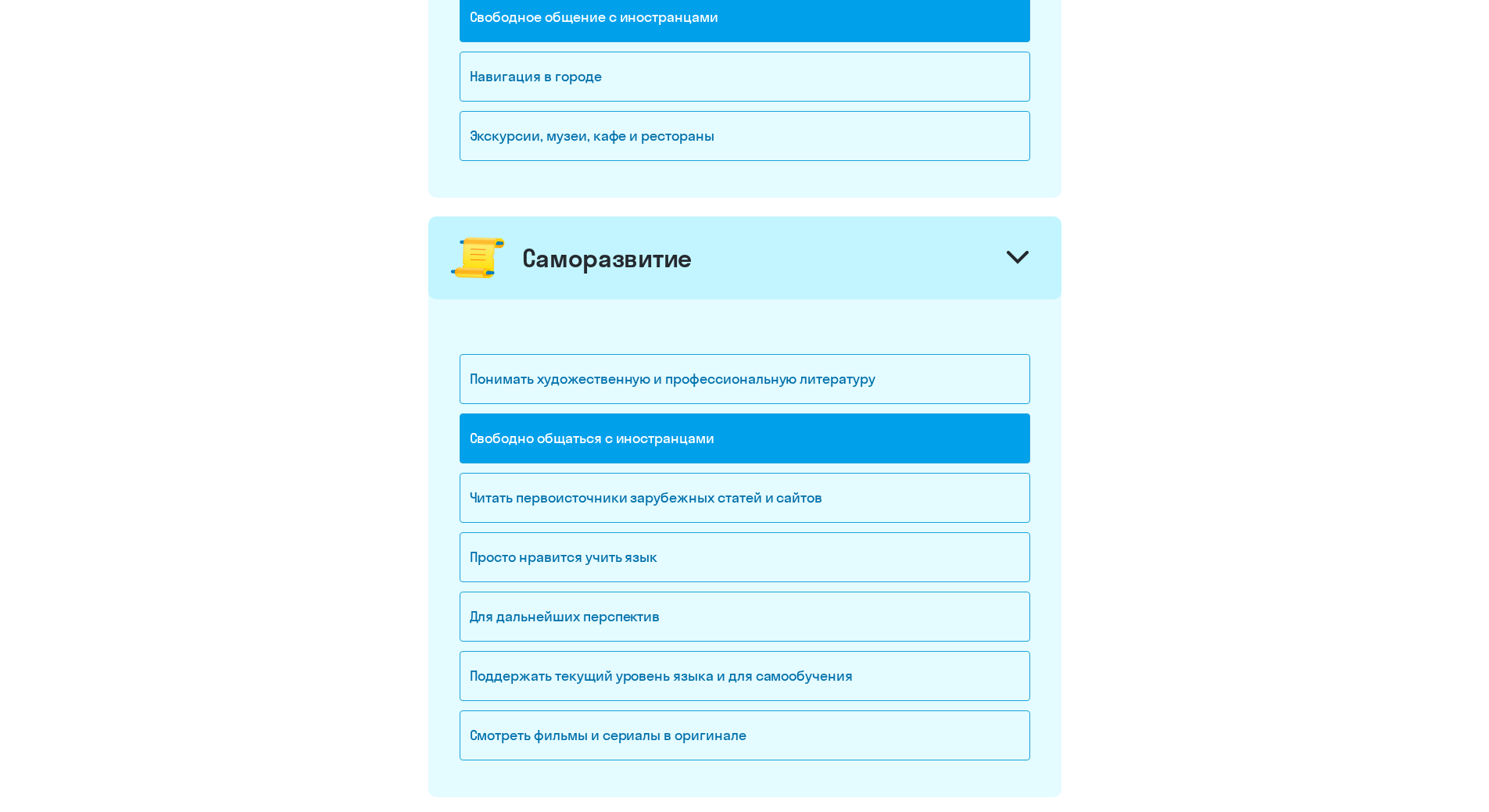 scroll, scrollTop: 1329, scrollLeft: 0, axis: vertical 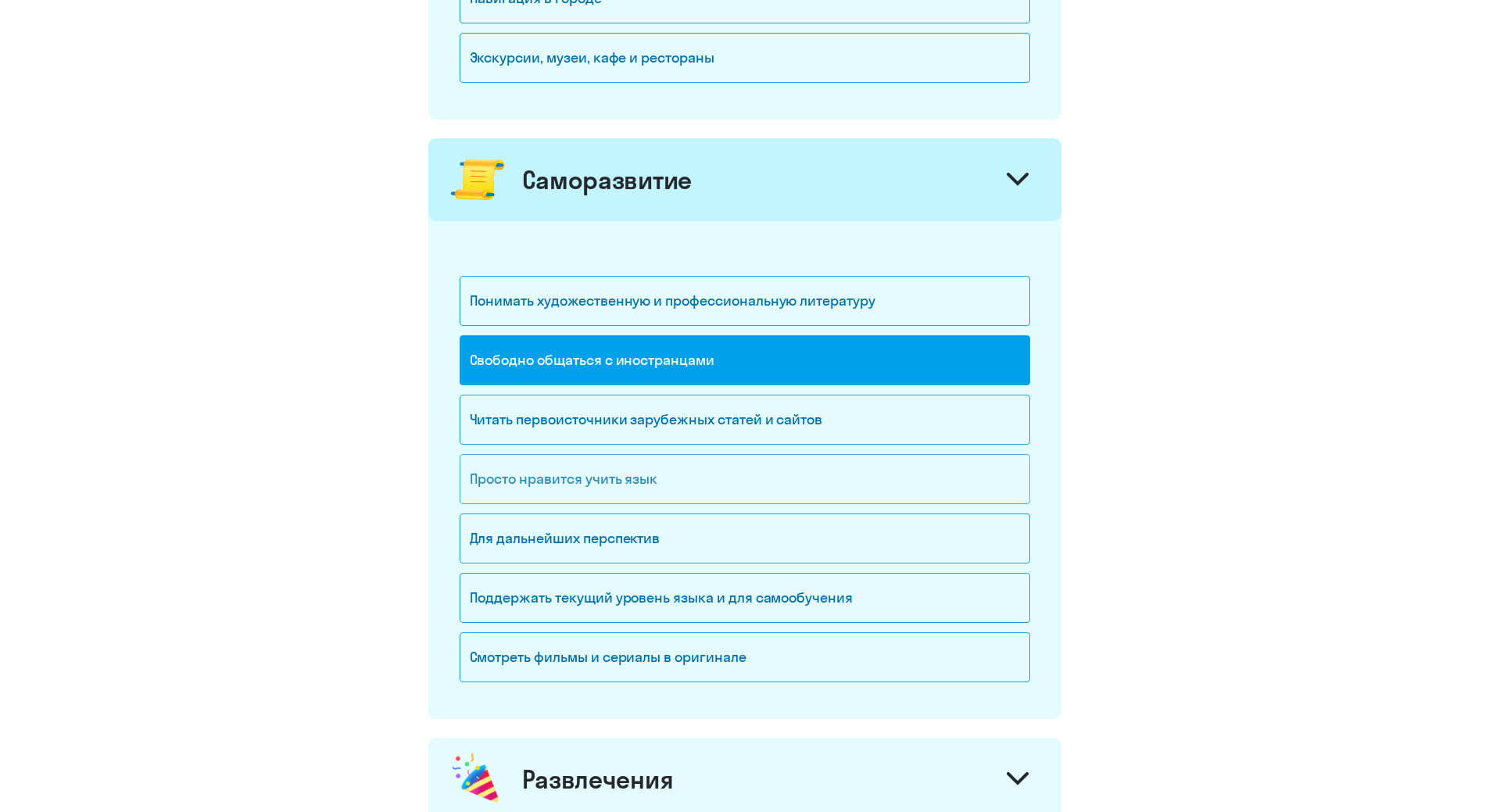 click on "Просто нравится учить язык" 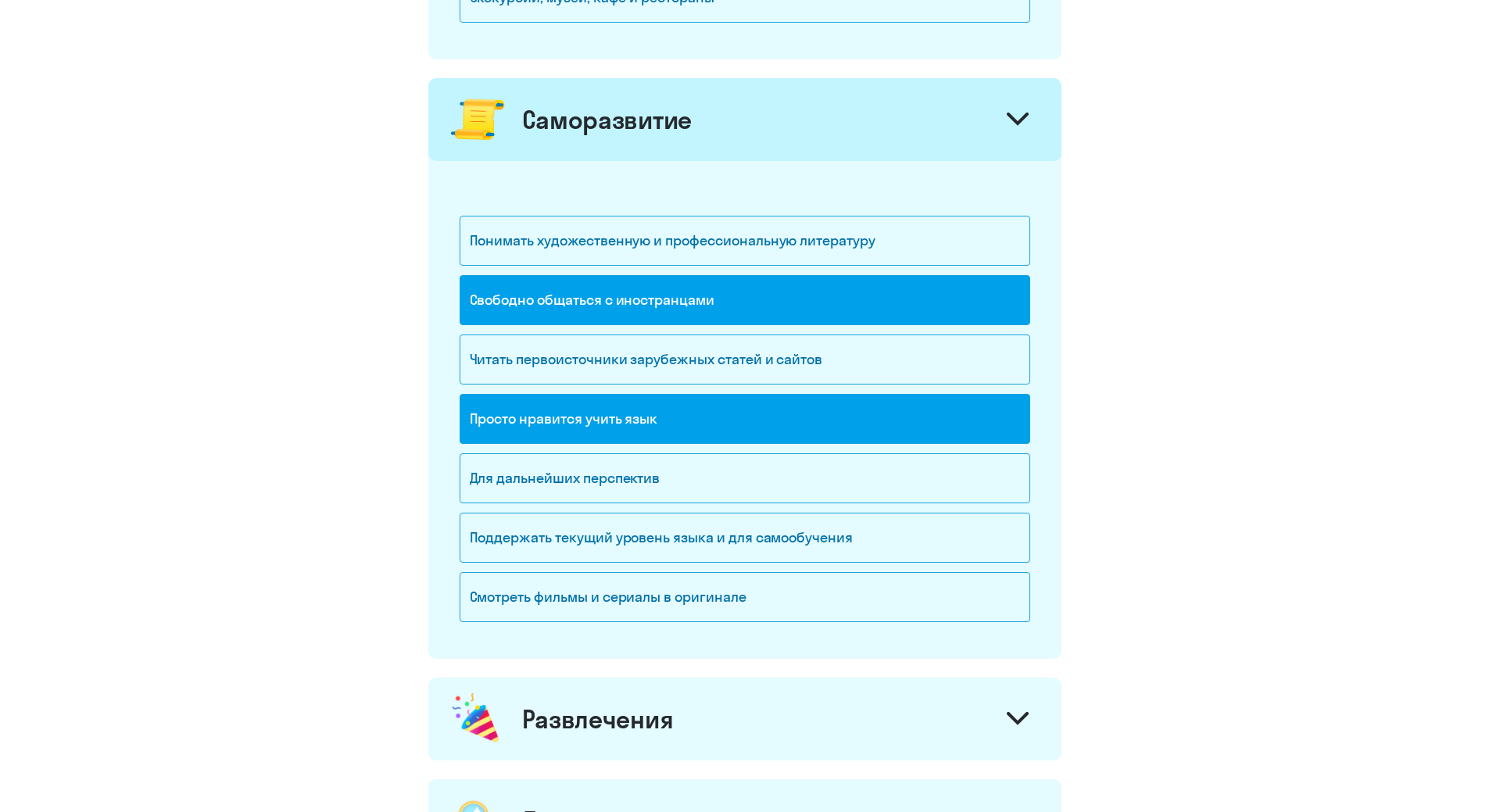 scroll, scrollTop: 1407, scrollLeft: 0, axis: vertical 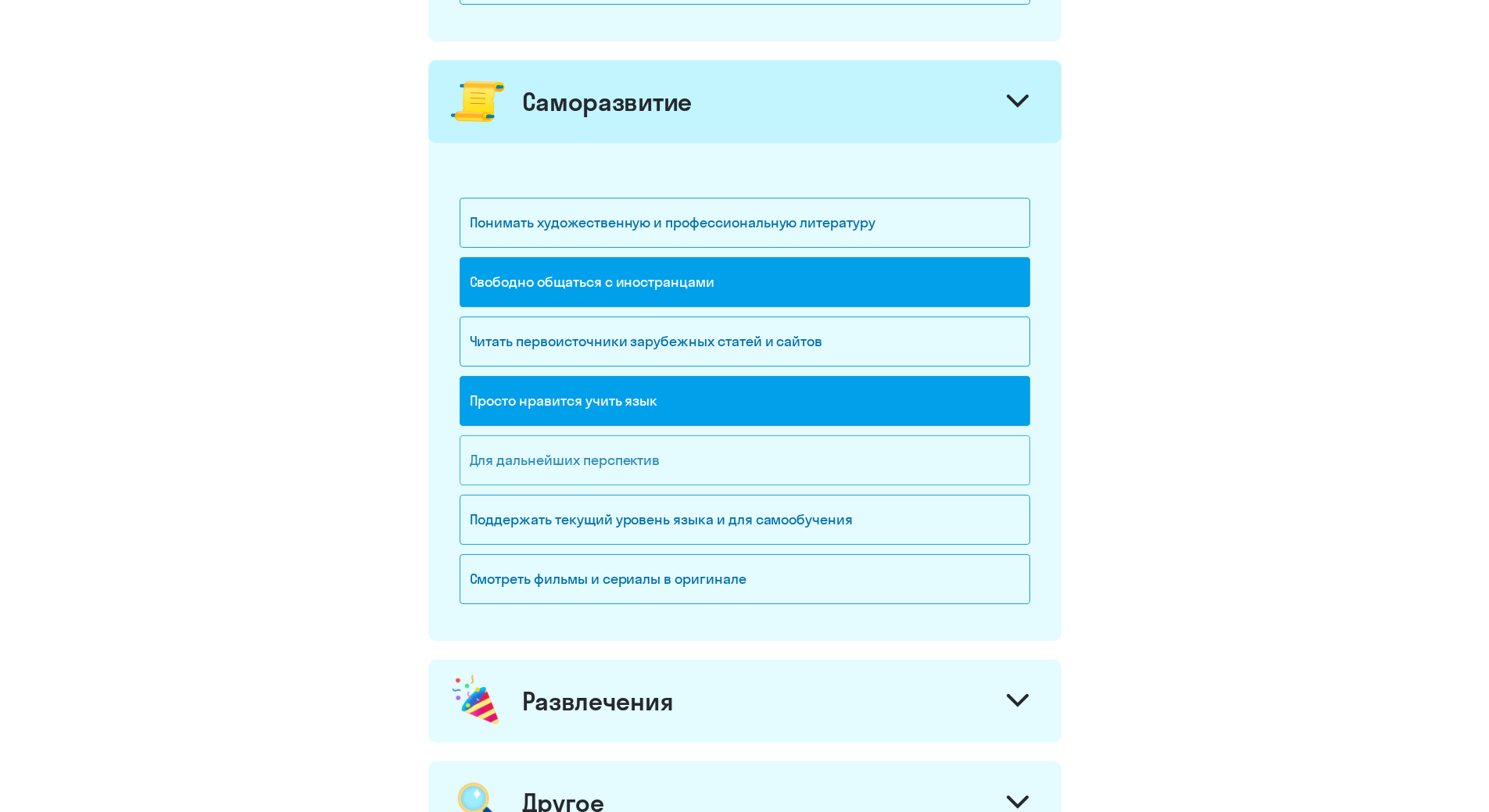 click on "Для дальнейших перспектив" 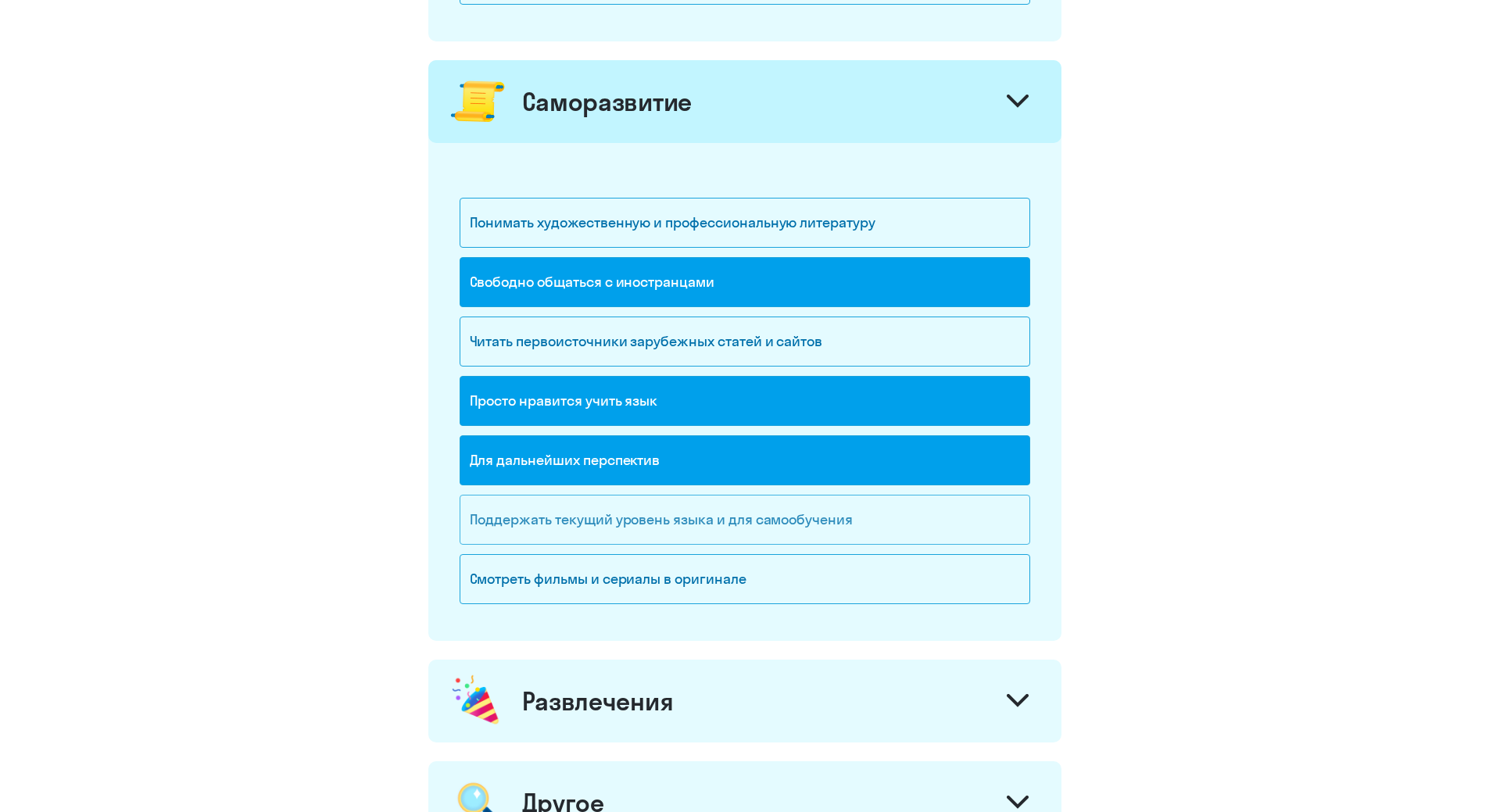 click on "Поддержать текущий уровень языка и для cамообучения" 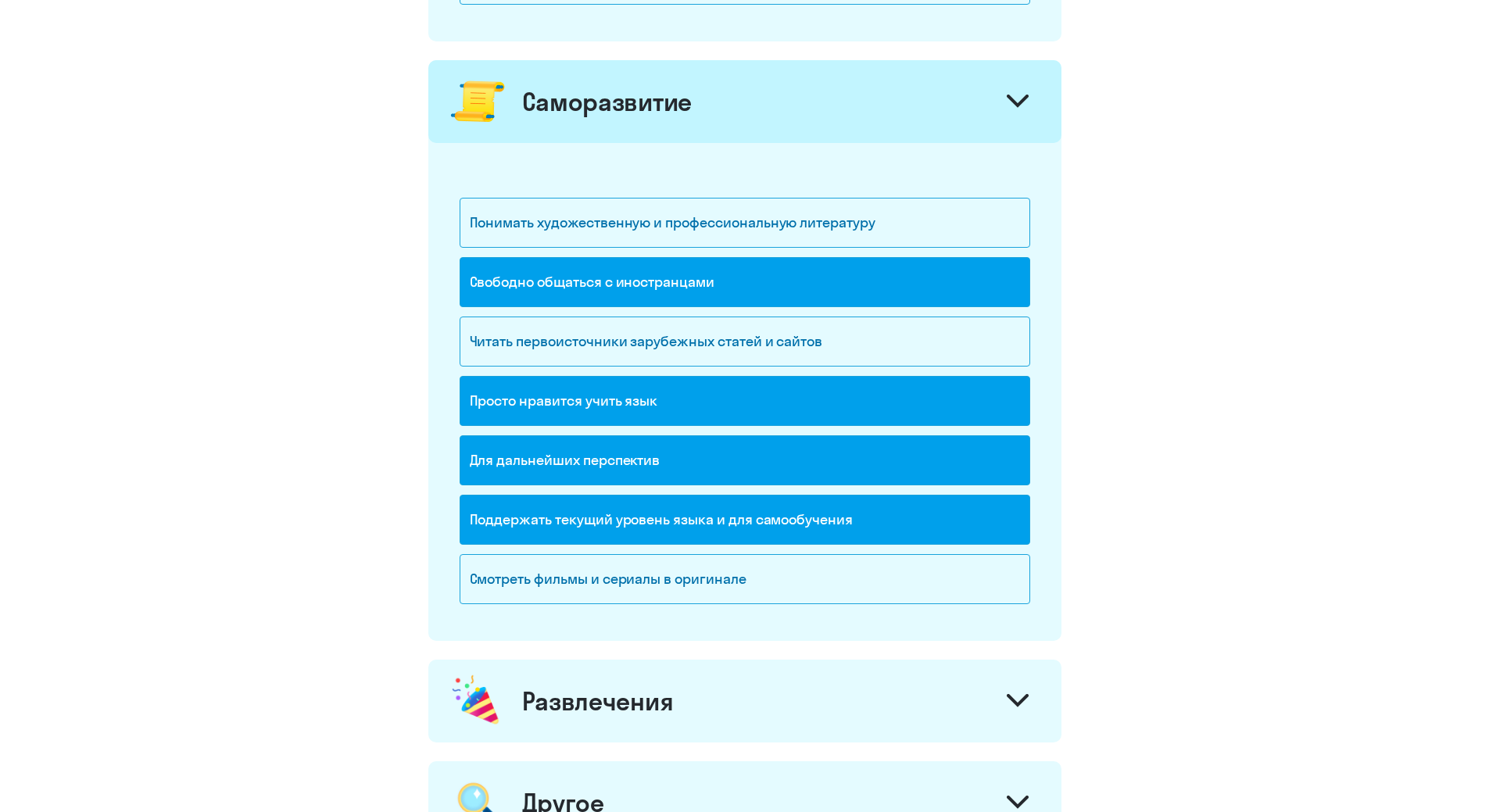 scroll, scrollTop: 1485, scrollLeft: 0, axis: vertical 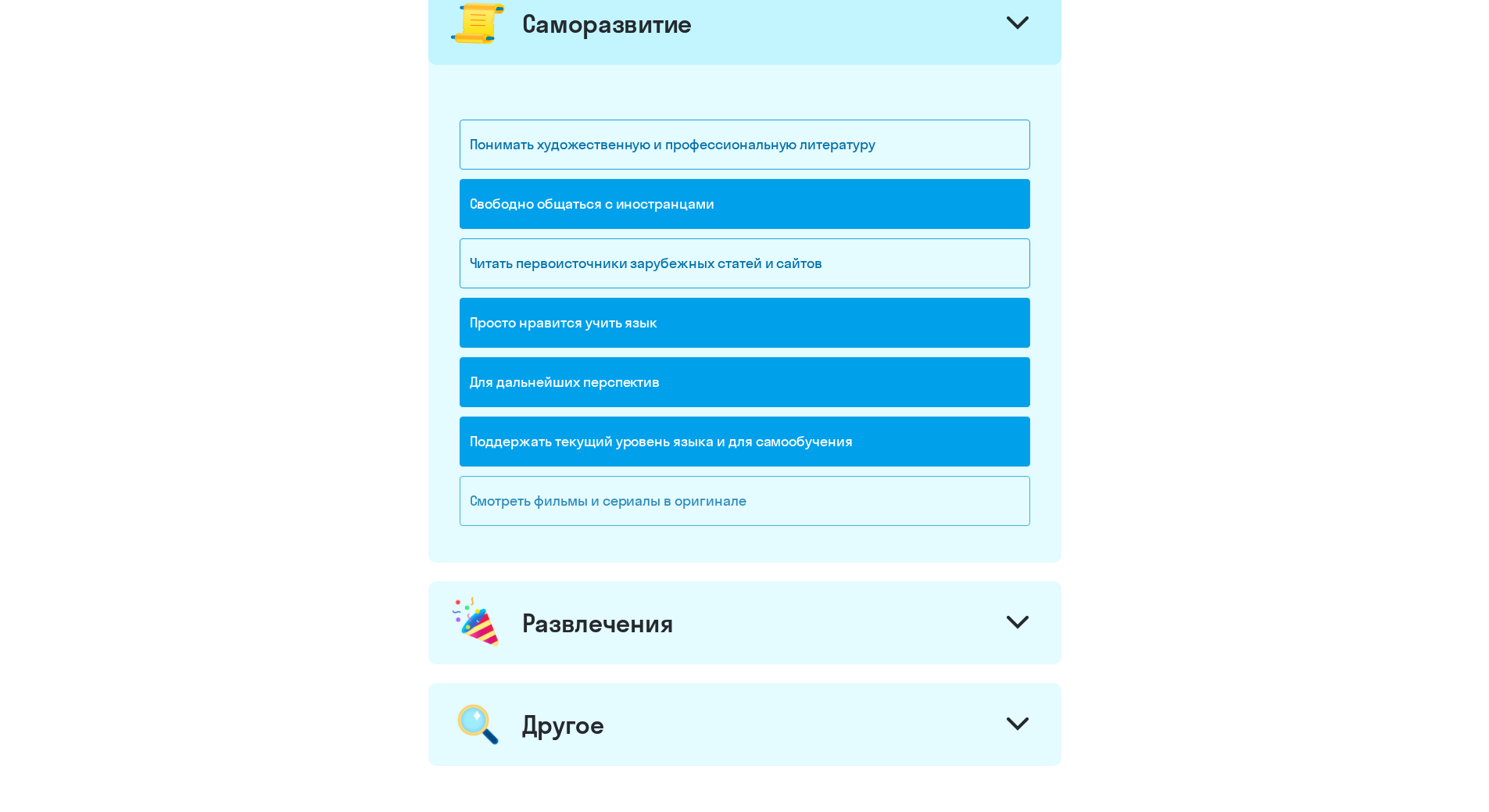 click on "Смотреть фильмы и сериалы в оригинале" 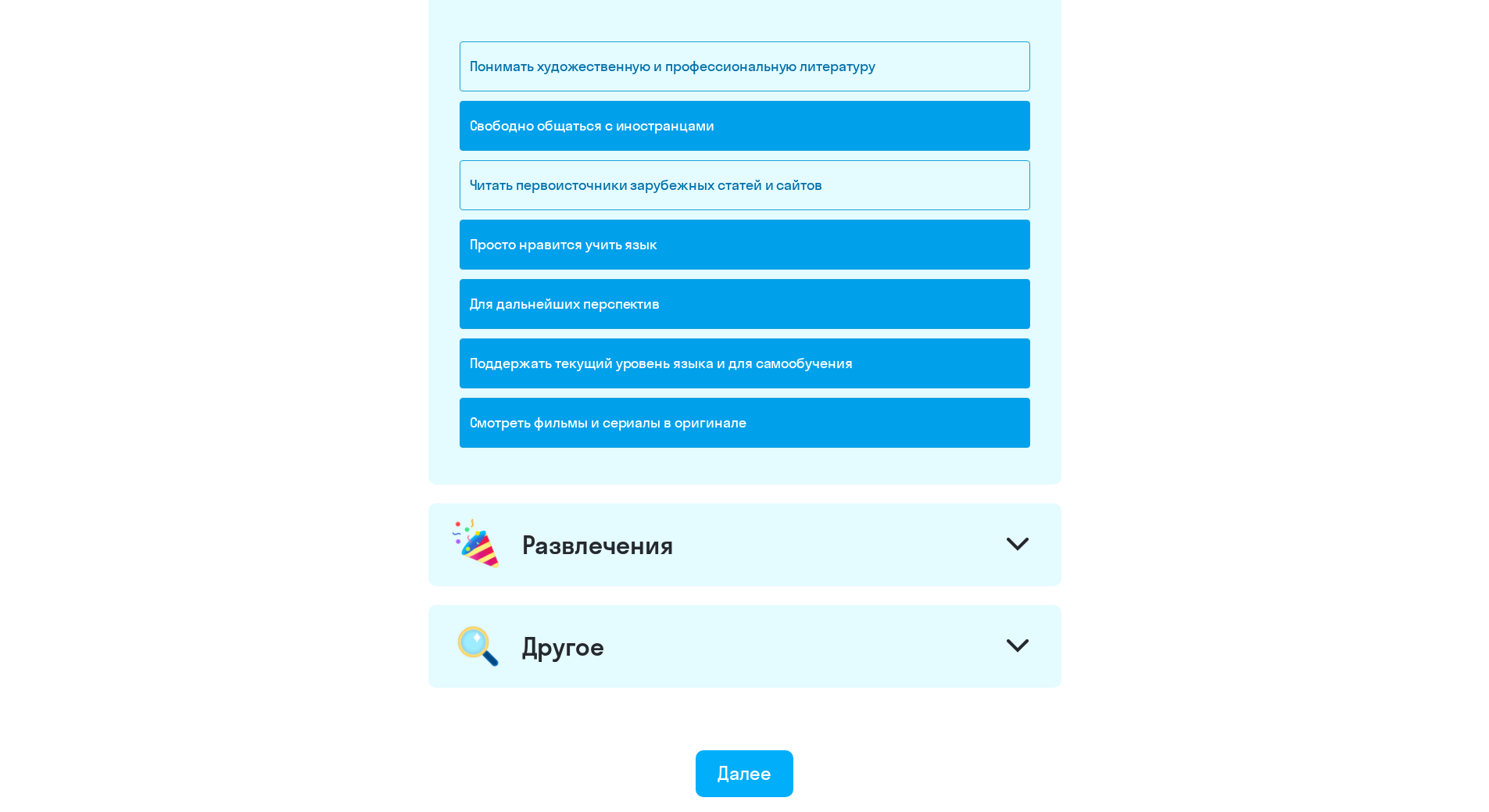 click on "Развлечения" 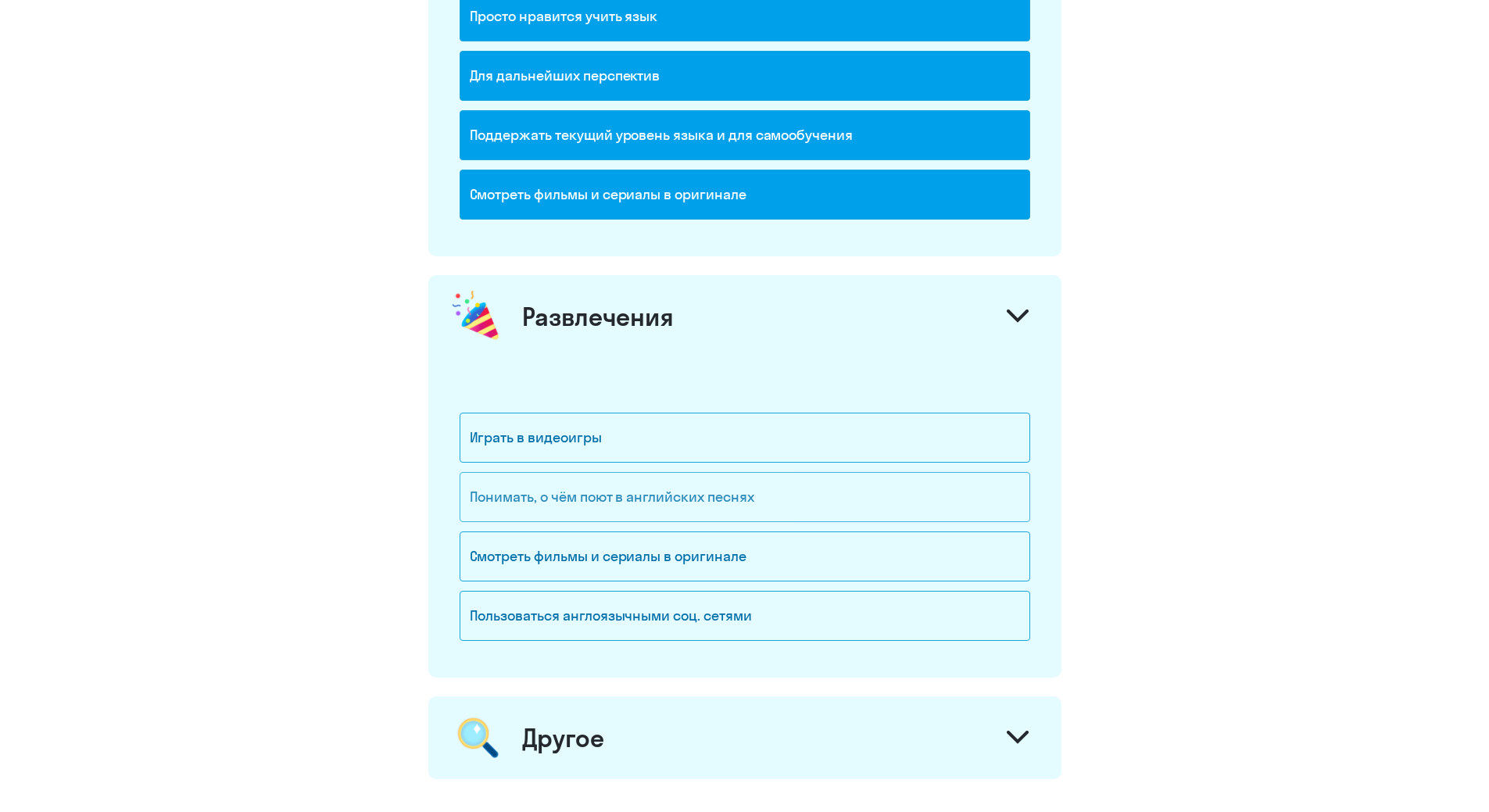 scroll, scrollTop: 1797, scrollLeft: 0, axis: vertical 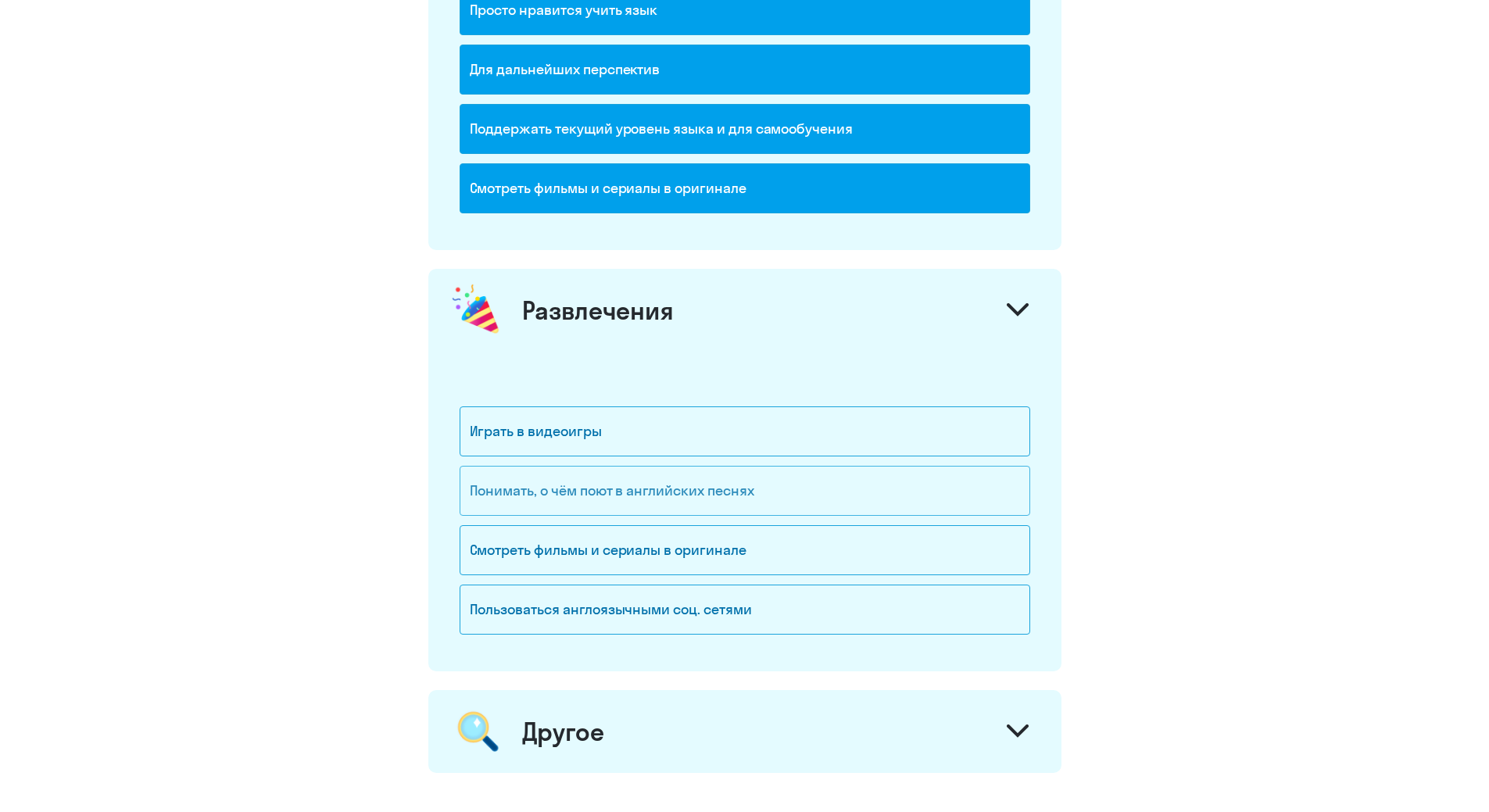 click on "Понимать, о чём поют в английских песнях" 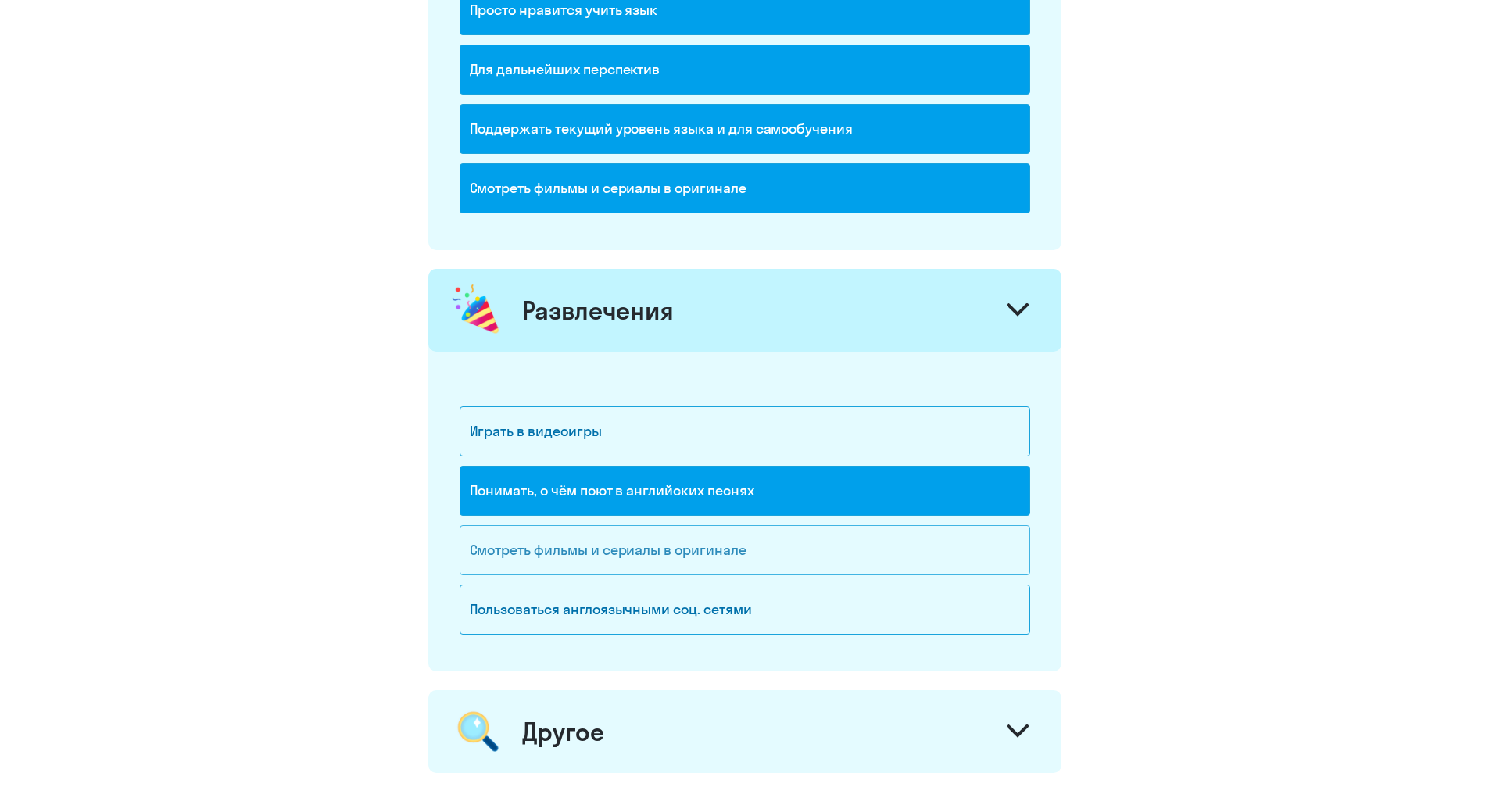 click on "Смотреть фильмы и сериалы в оригинале" 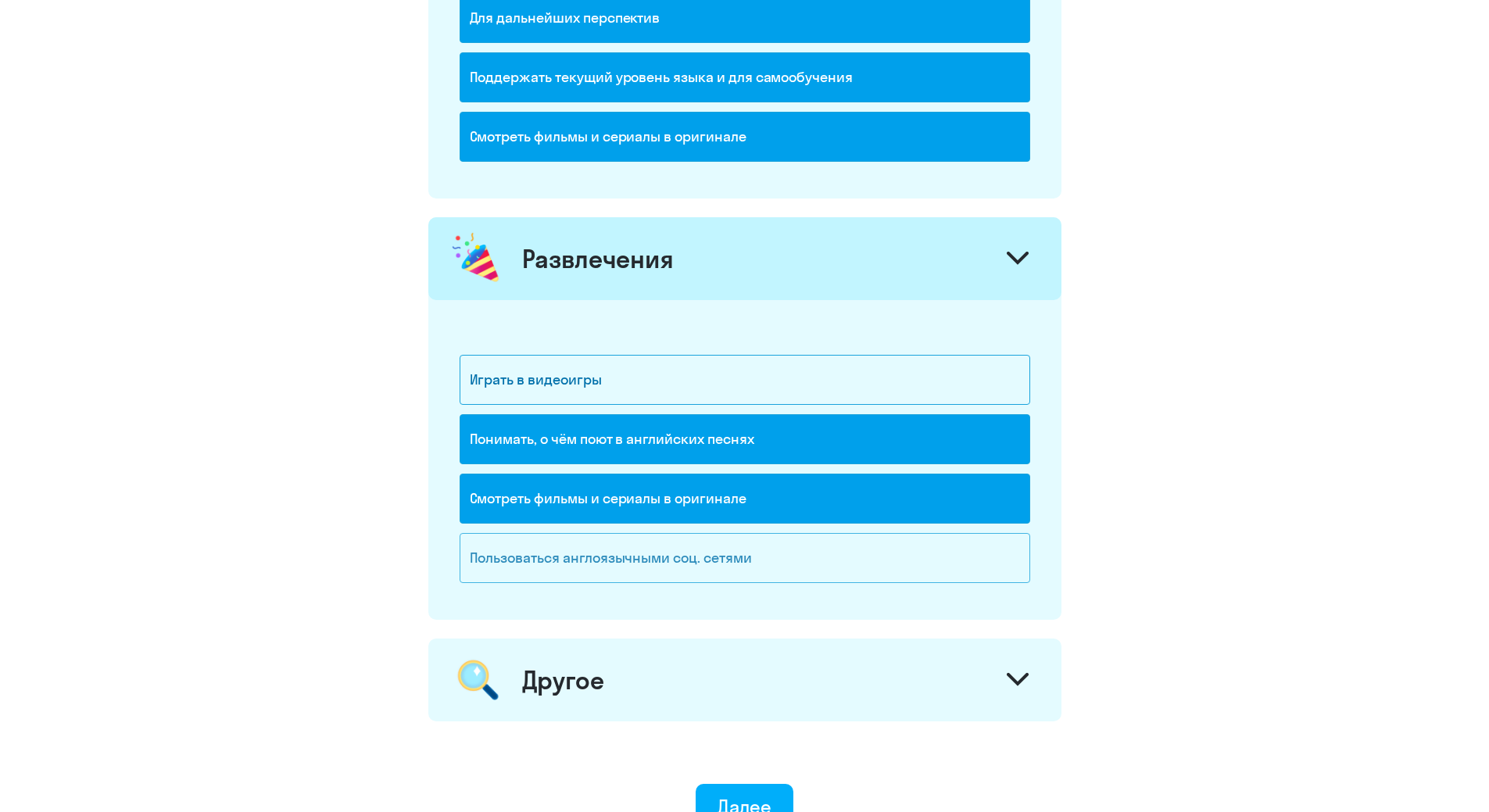 scroll, scrollTop: 1876, scrollLeft: 0, axis: vertical 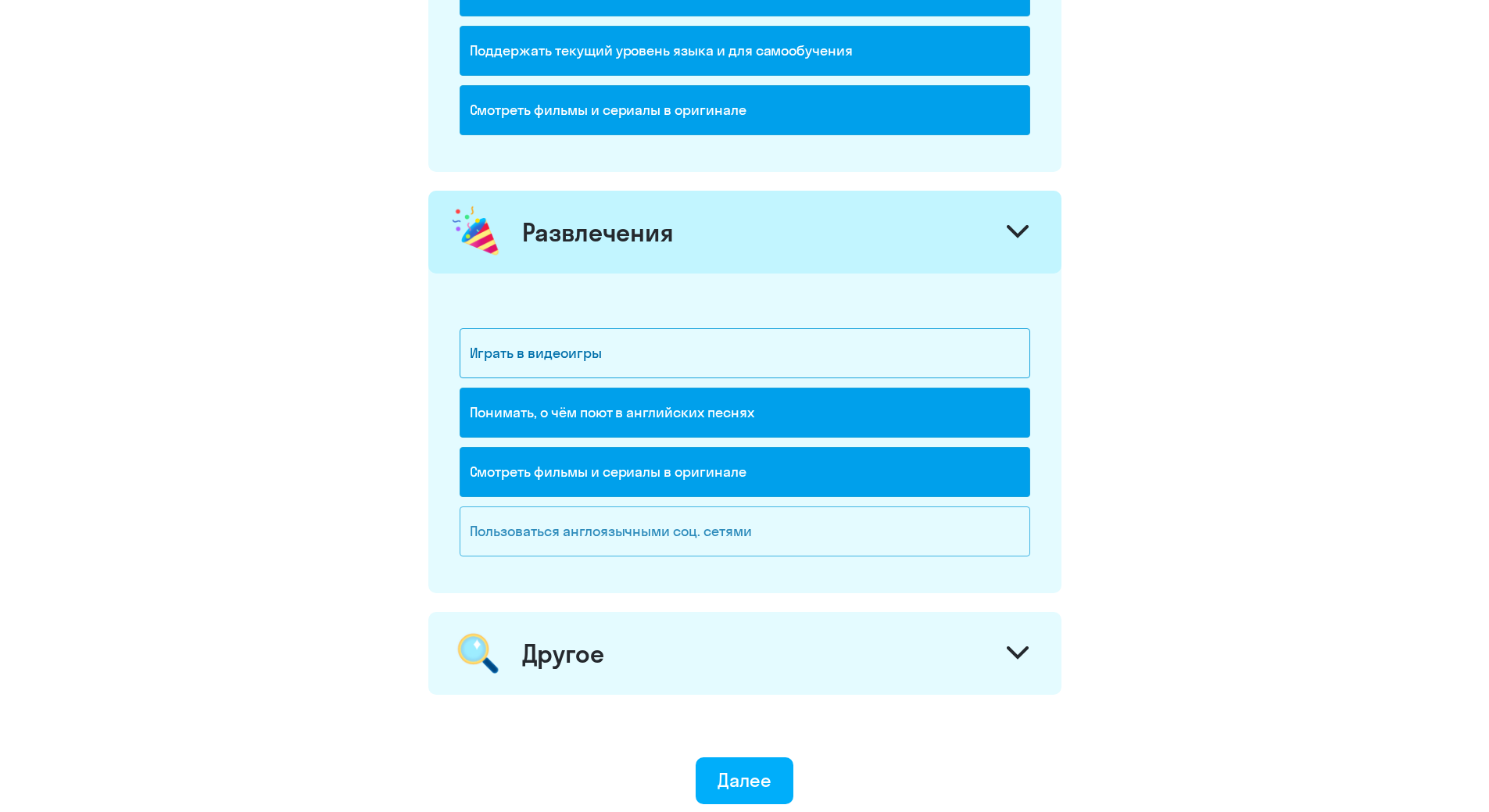 click on "Пользоваться англоязычными соц. сетями" 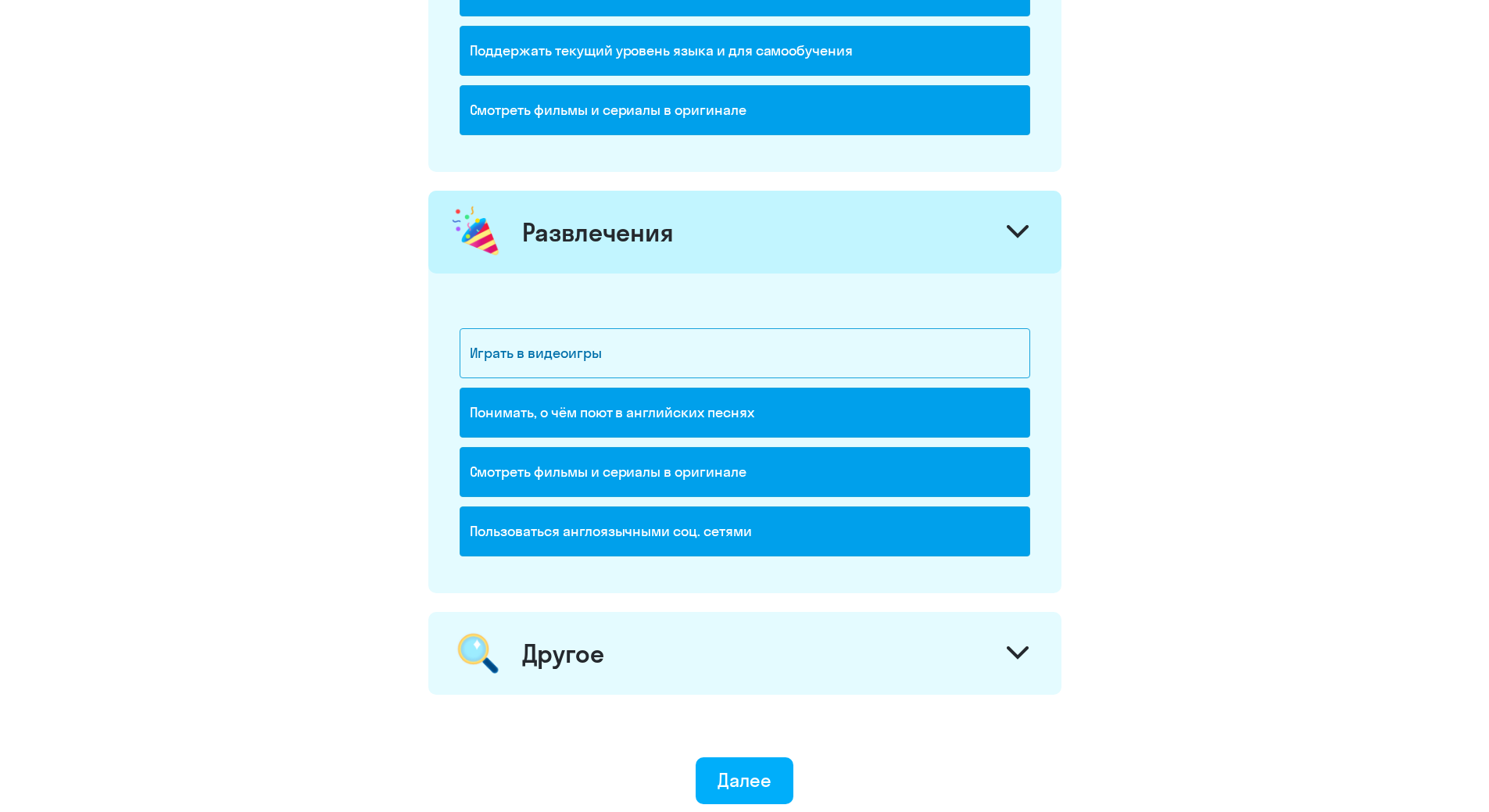 click on "Другое" 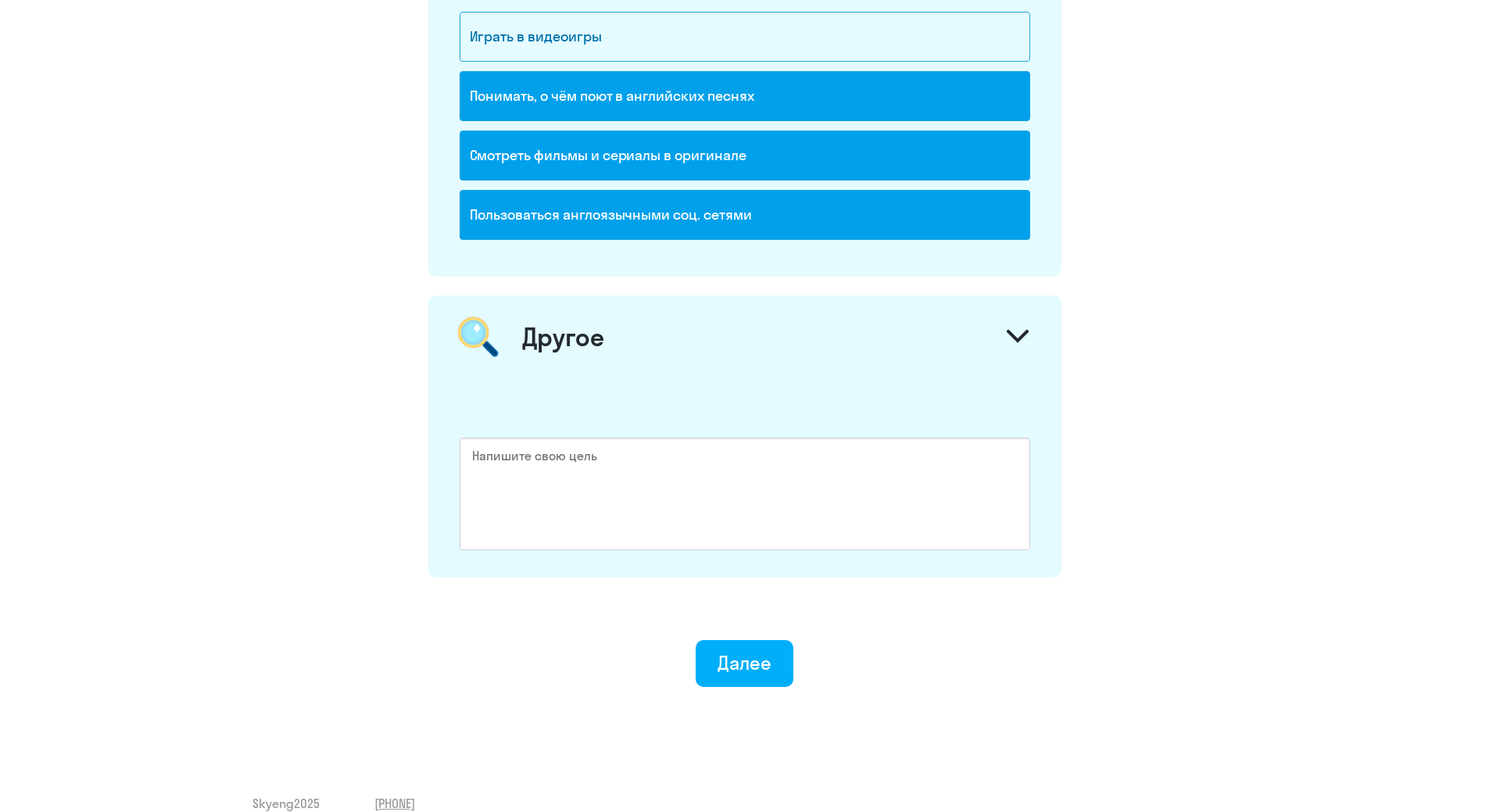 scroll, scrollTop: 2216, scrollLeft: 0, axis: vertical 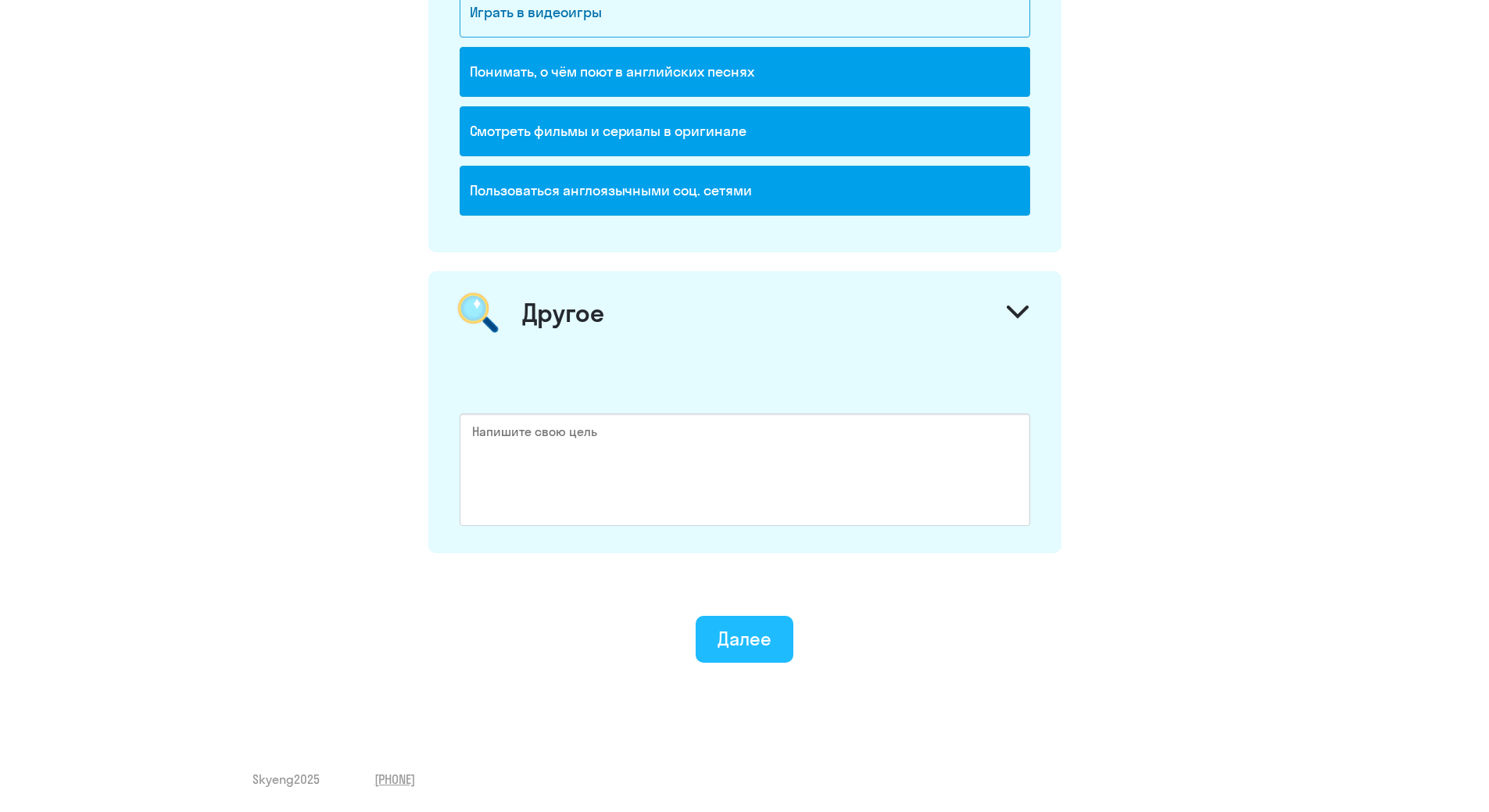 click on "Далее" 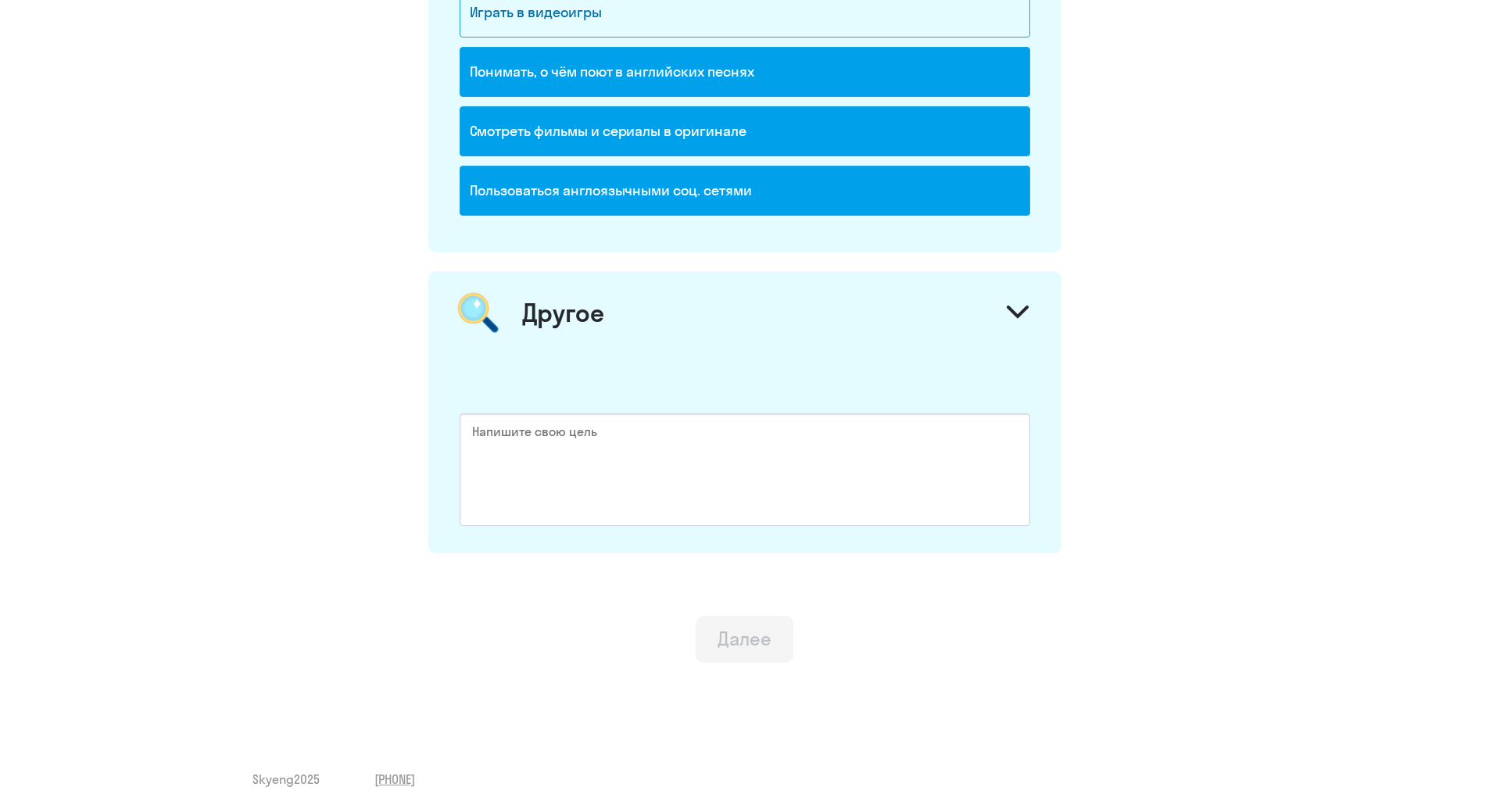 scroll, scrollTop: 0, scrollLeft: 0, axis: both 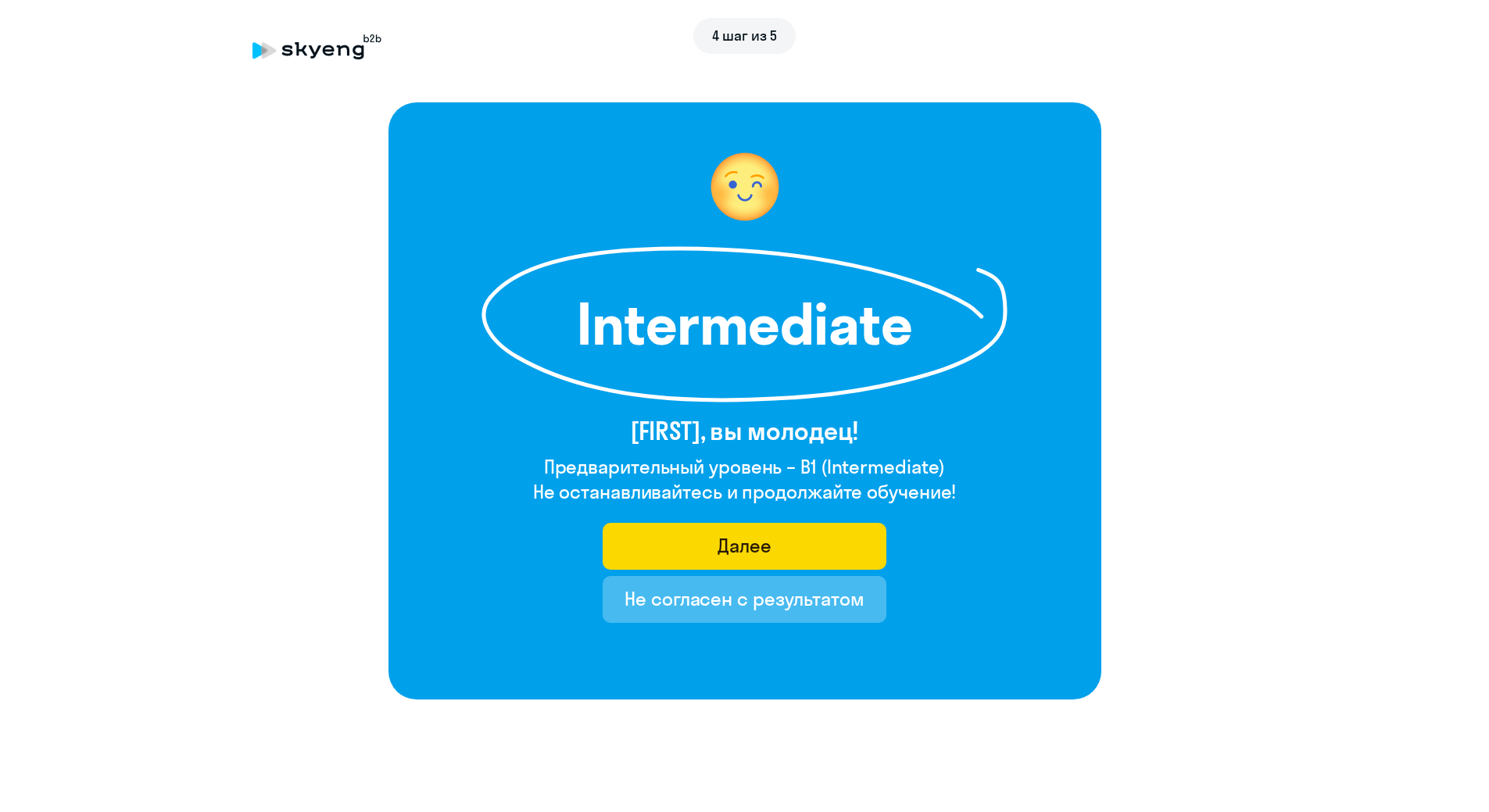 drag, startPoint x: 825, startPoint y: 476, endPoint x: 914, endPoint y: 478, distance: 89.02247 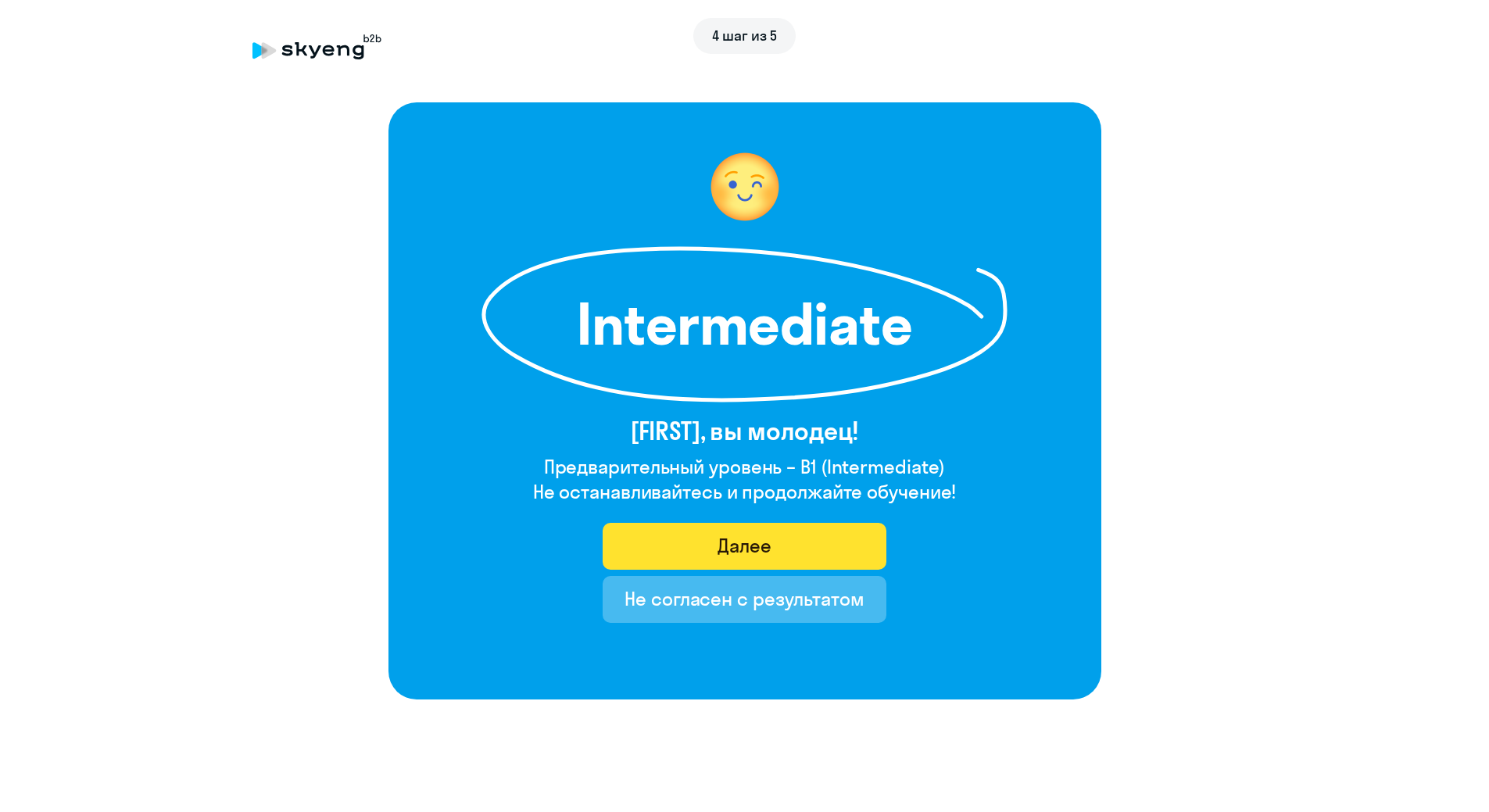 click on "Далее" 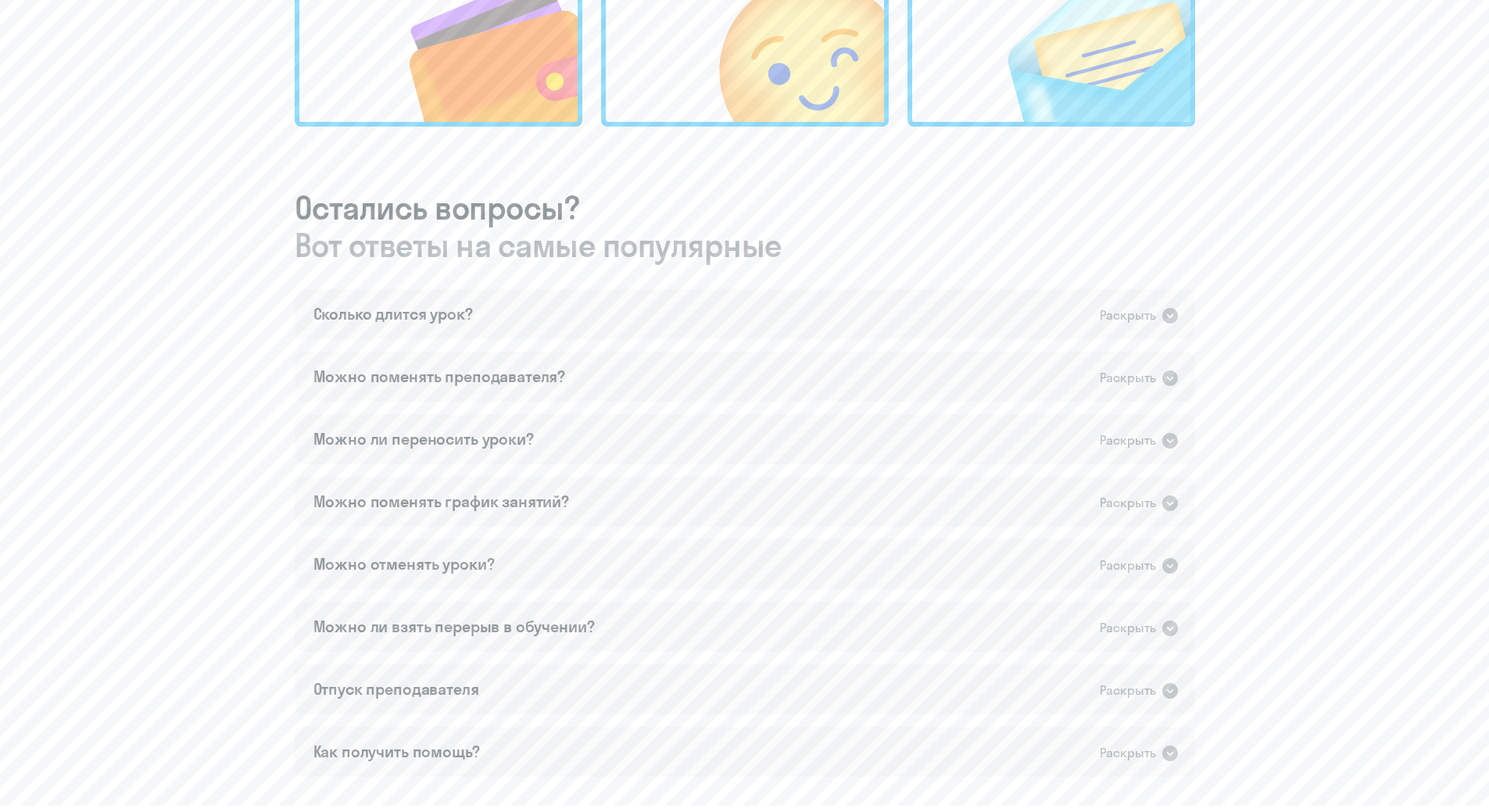 scroll, scrollTop: 703, scrollLeft: 0, axis: vertical 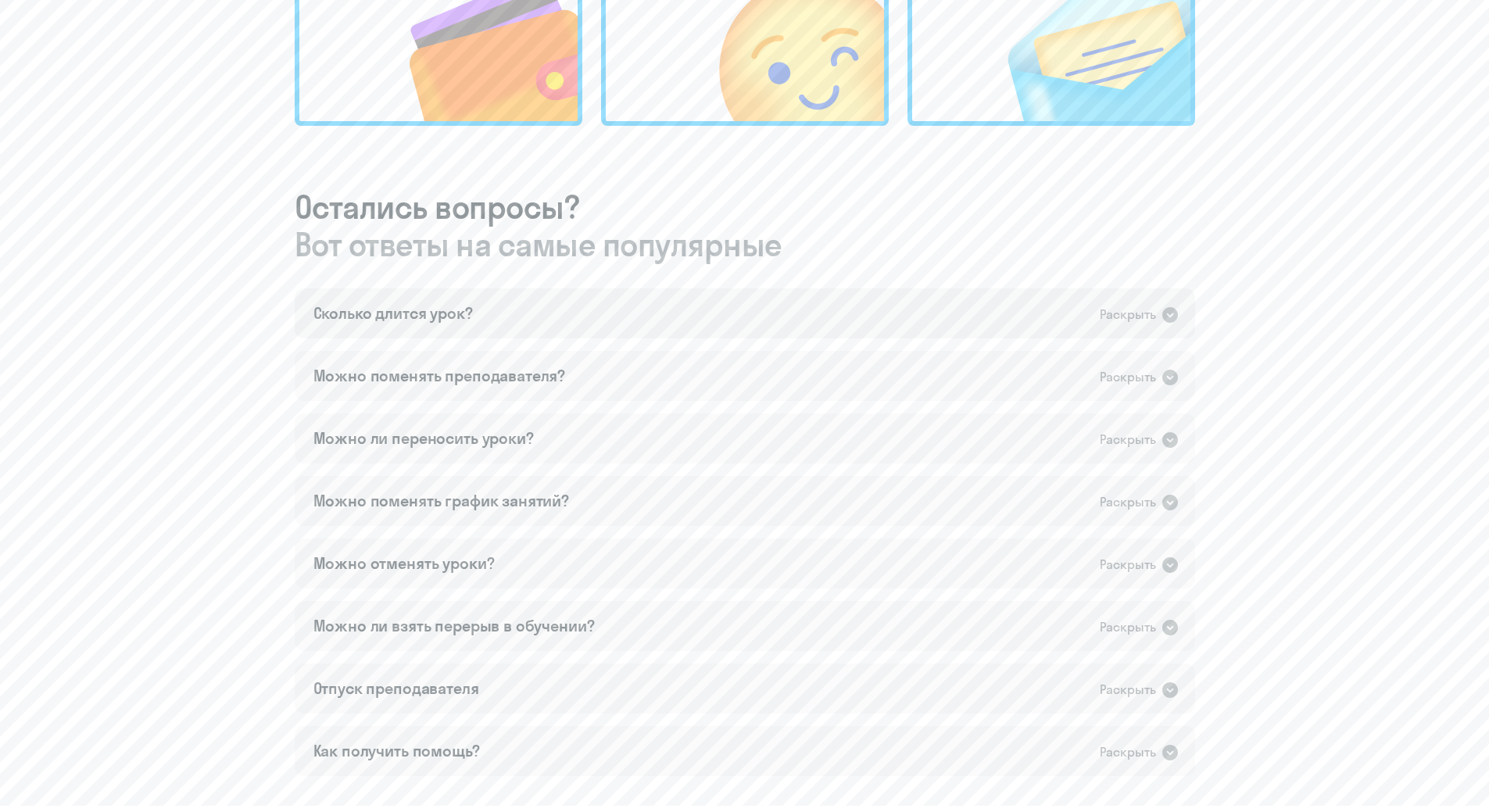 click on "Сколько длится урок?" 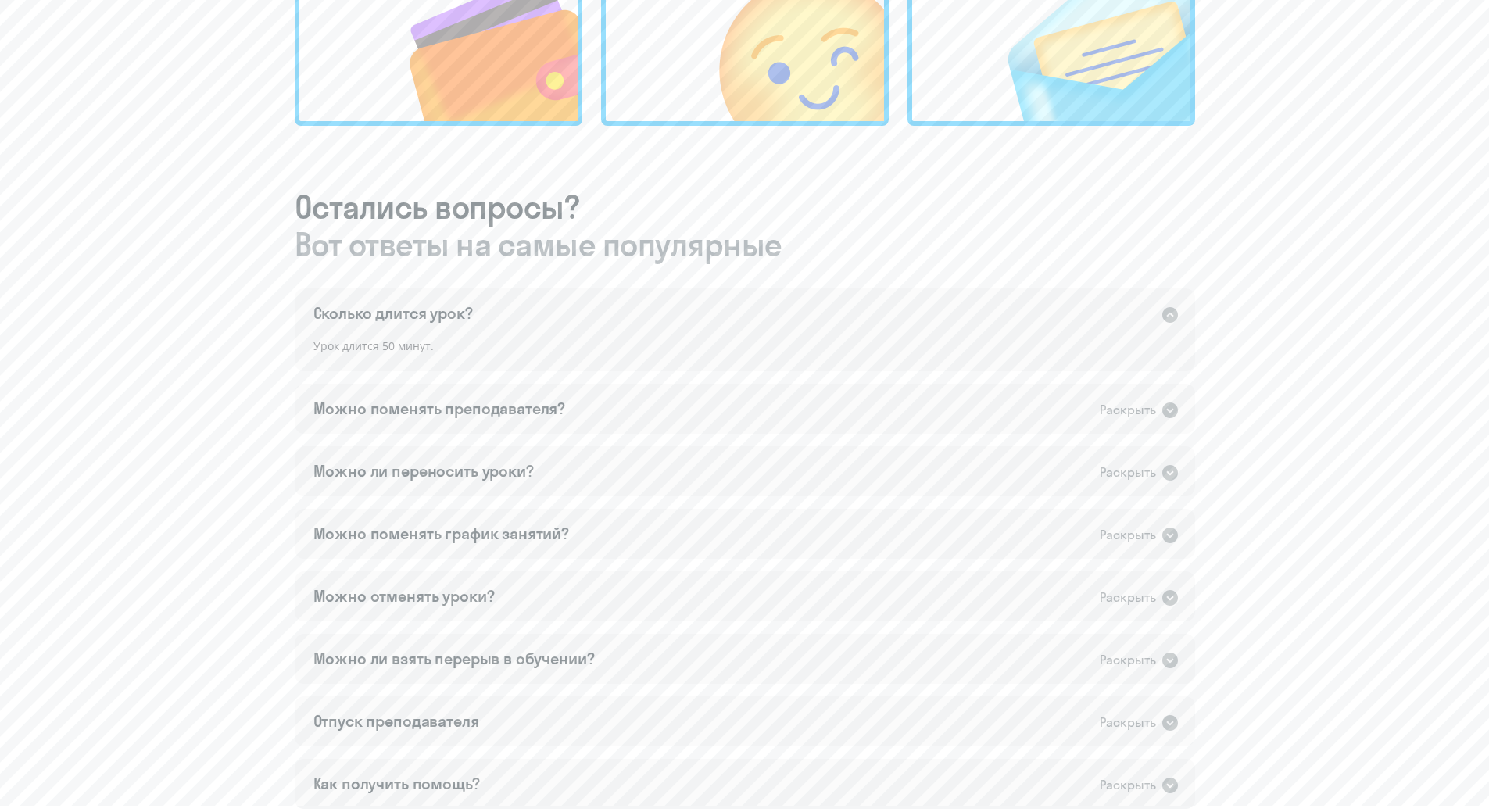 click on "Сколько длится урок?" 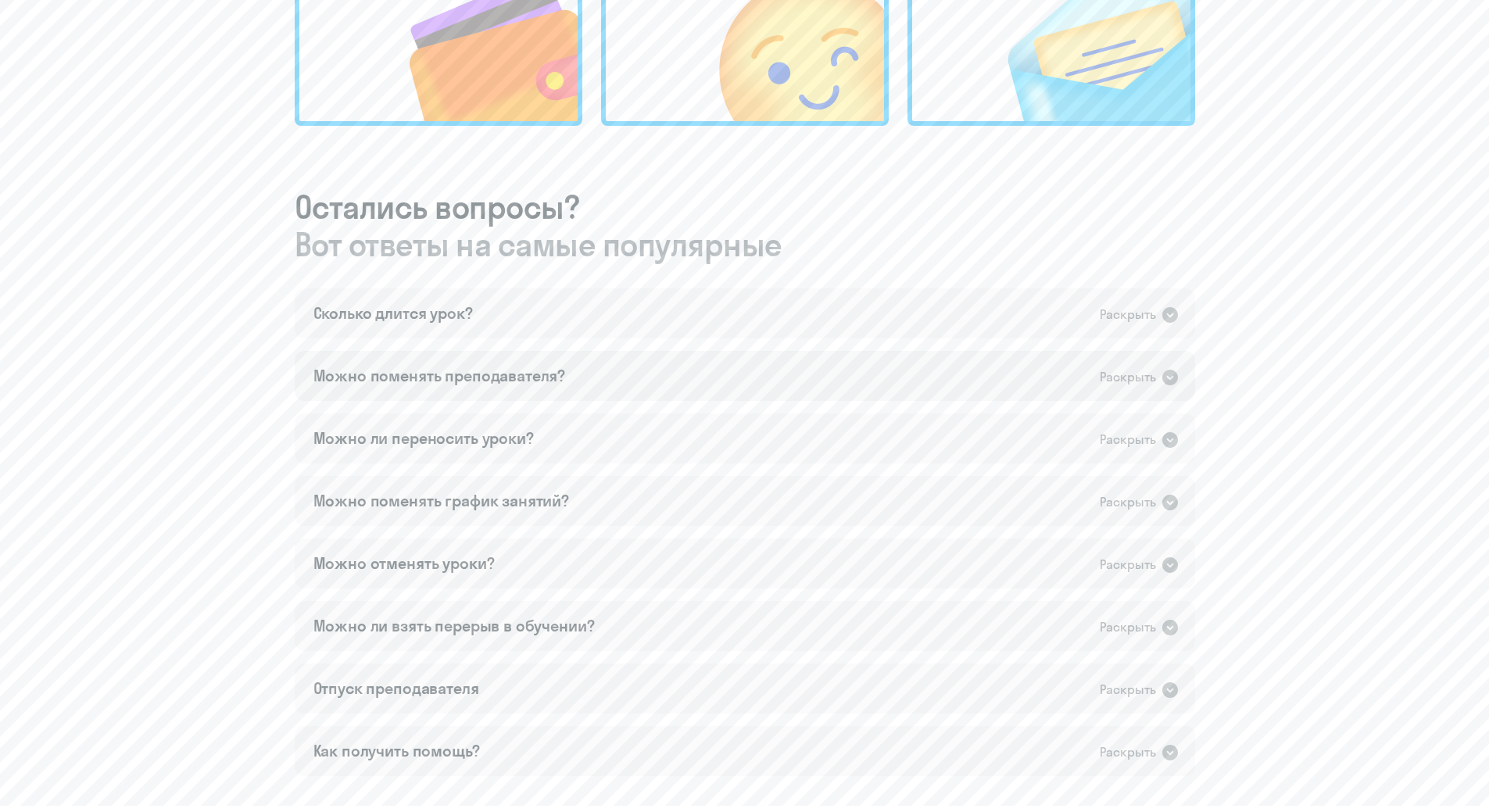 click on "Можно поменять преподавателя?" 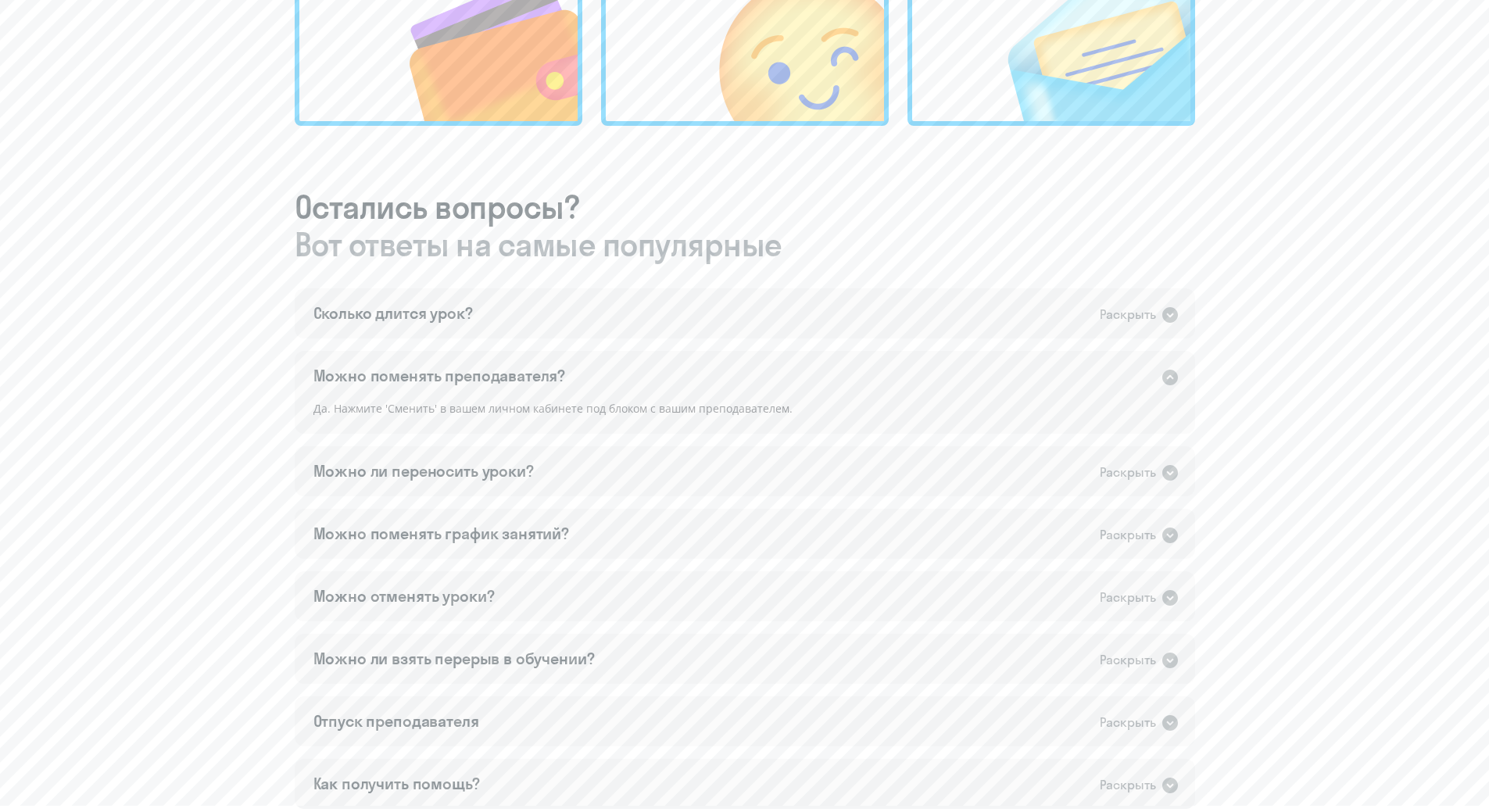 click on "Можно поменять преподавателя?" 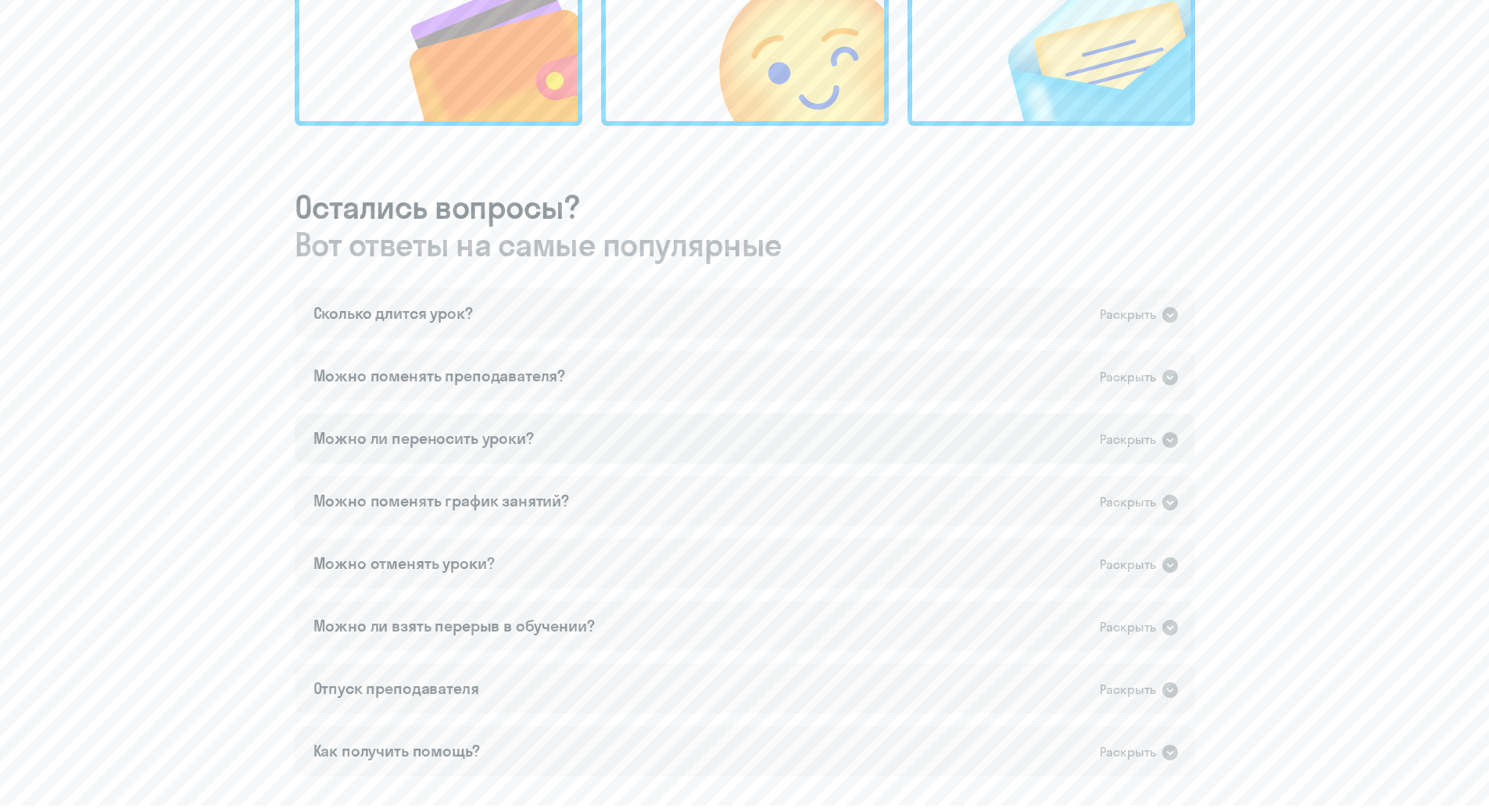 click on "Можно ли переносить уроки?" 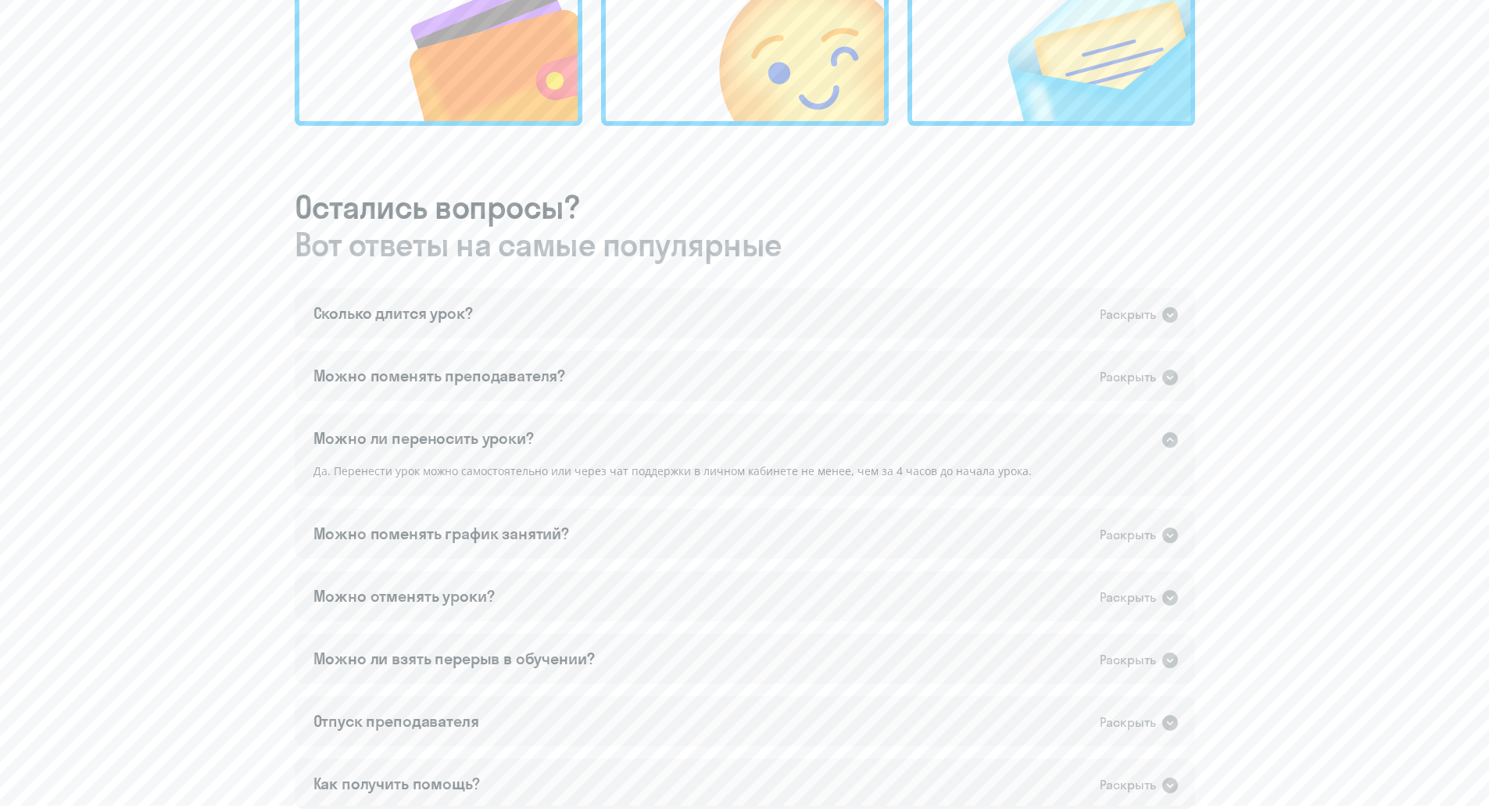 click on "Можно ли переносить уроки?" 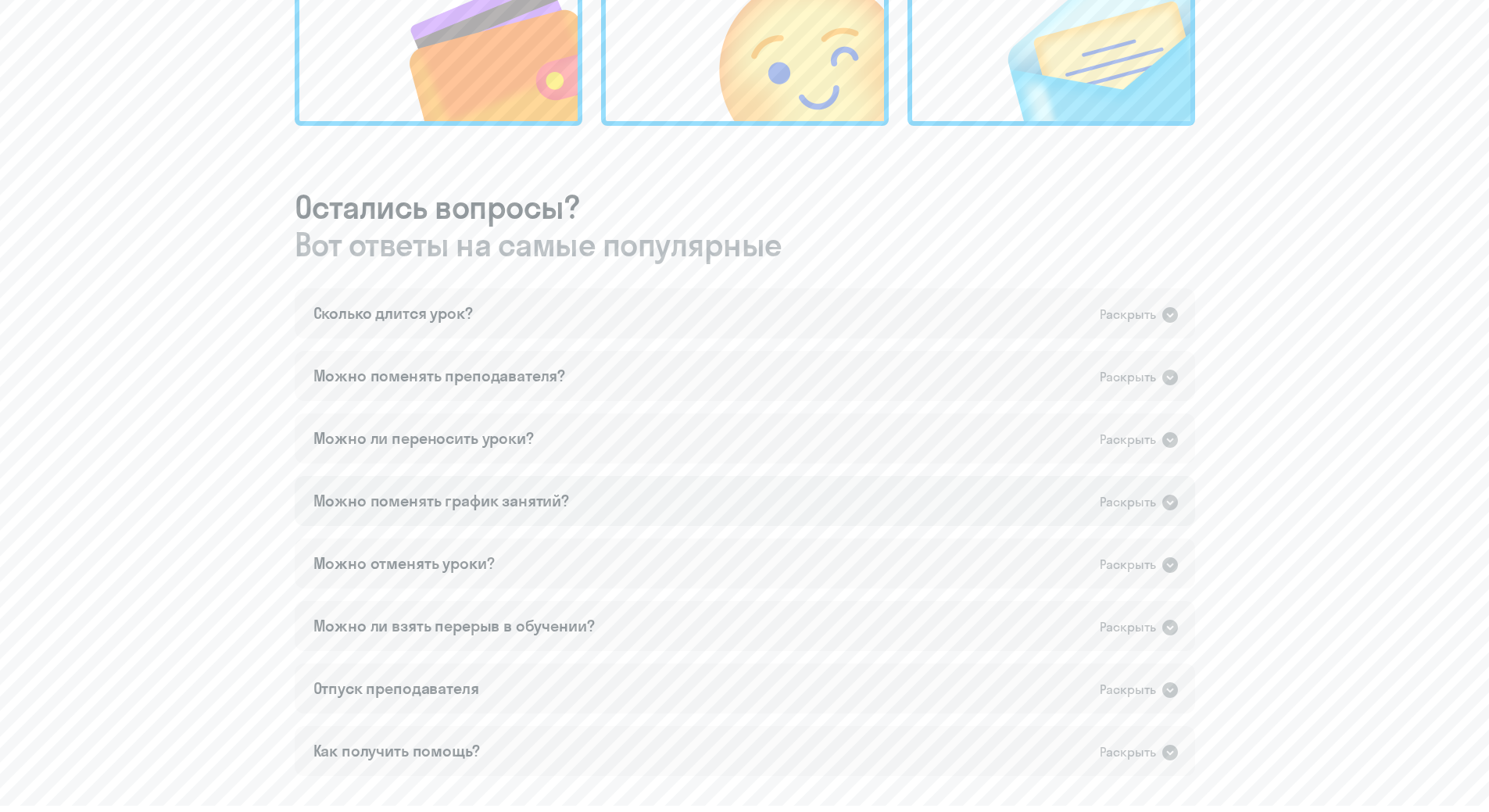 click on "Можно поменять график занятий?" 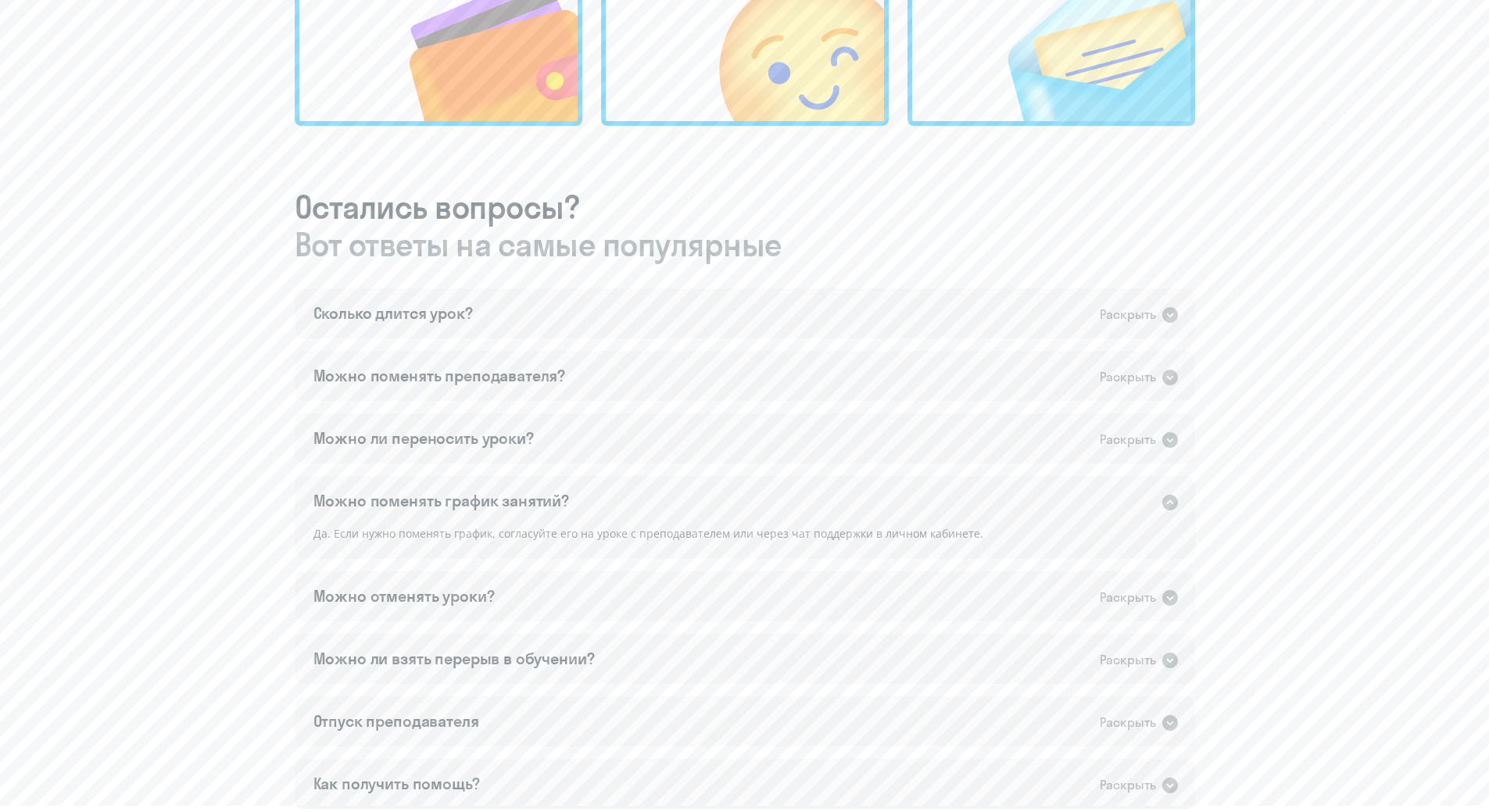 click on "Можно поменять график занятий?" 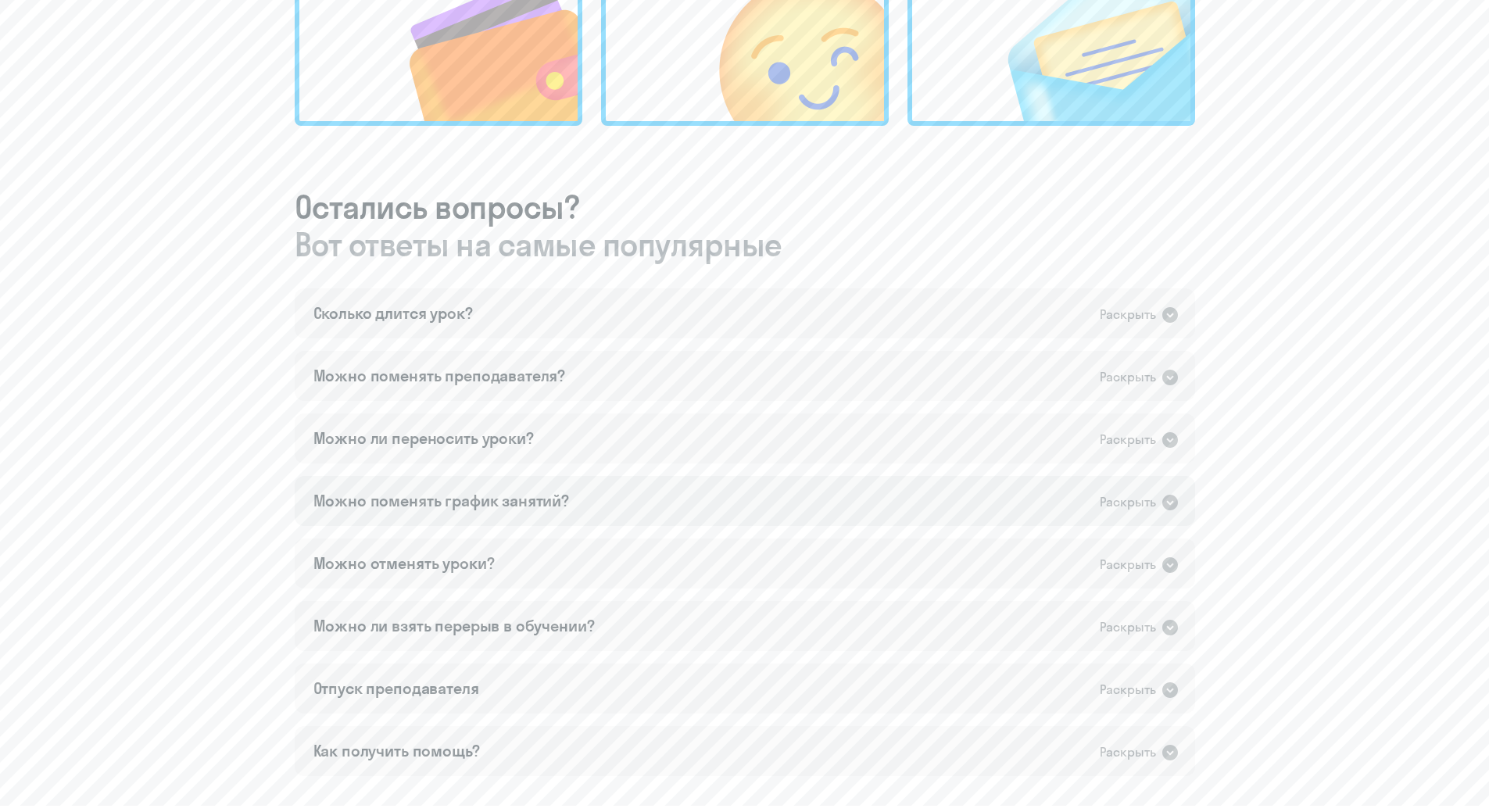 scroll, scrollTop: 782, scrollLeft: 0, axis: vertical 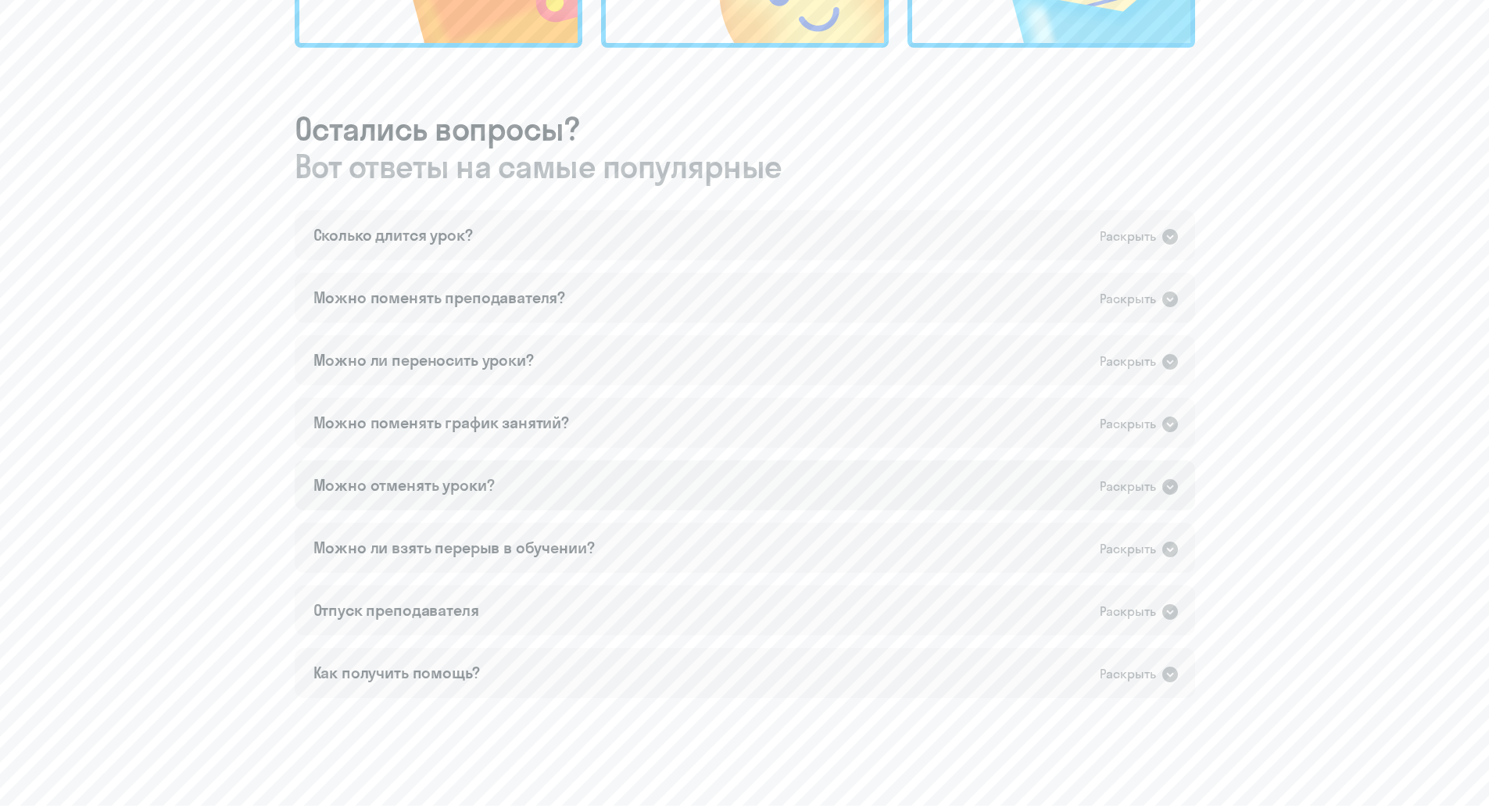 click on "Можно отменять уроки?" 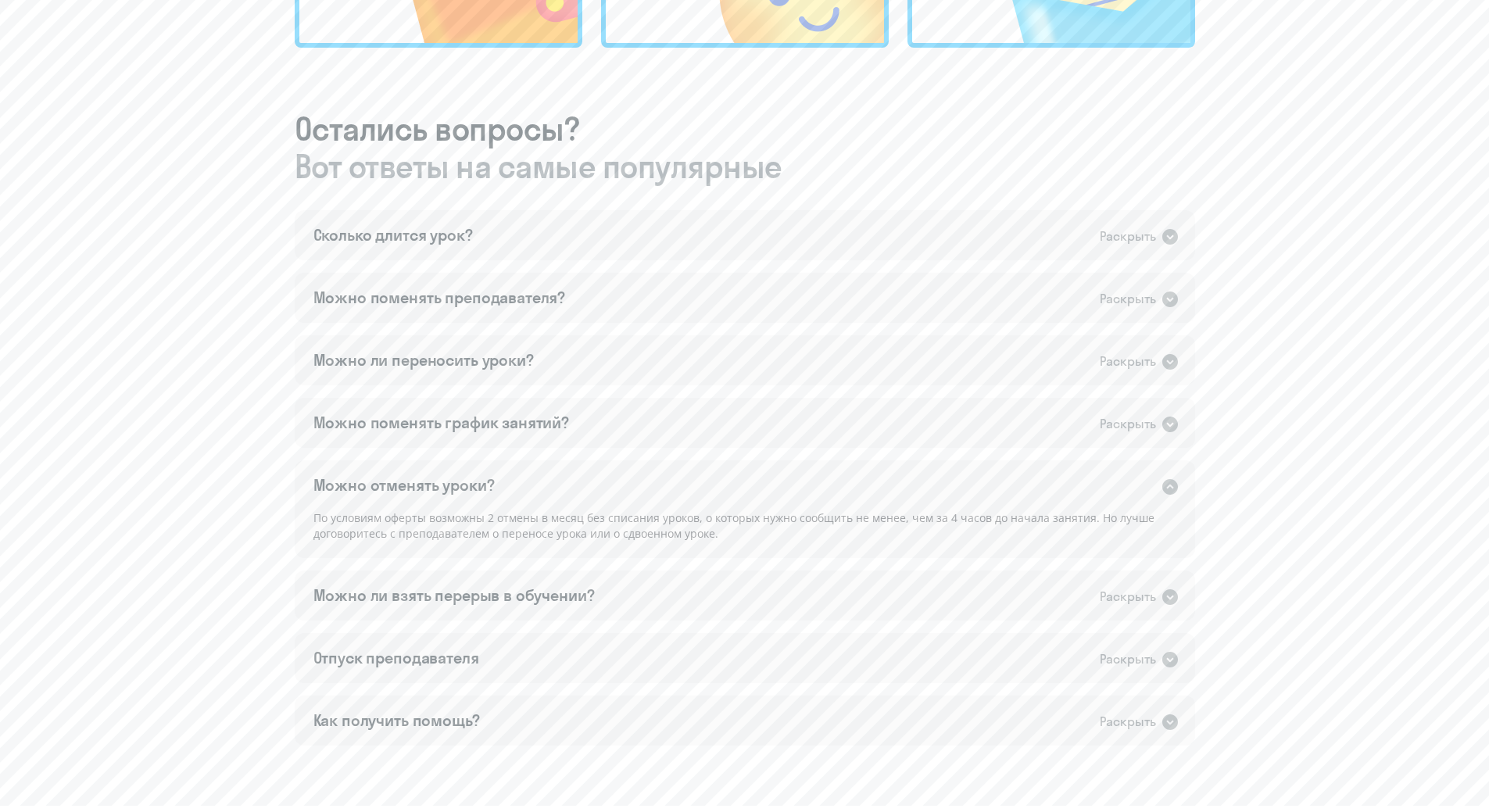 click on "Можно отменять уроки?" 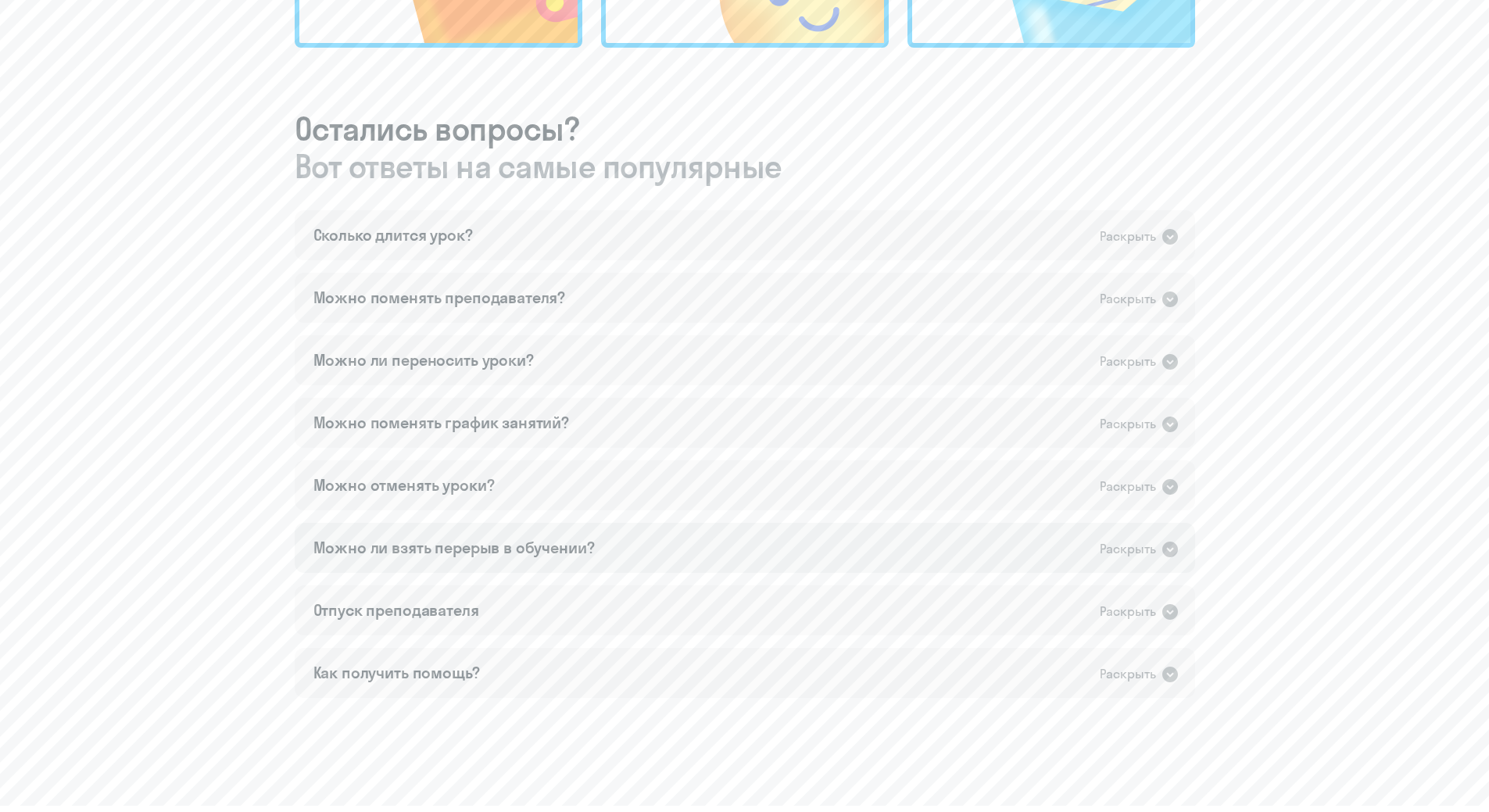 click on "Можно ли взять перерыв в обучении?" 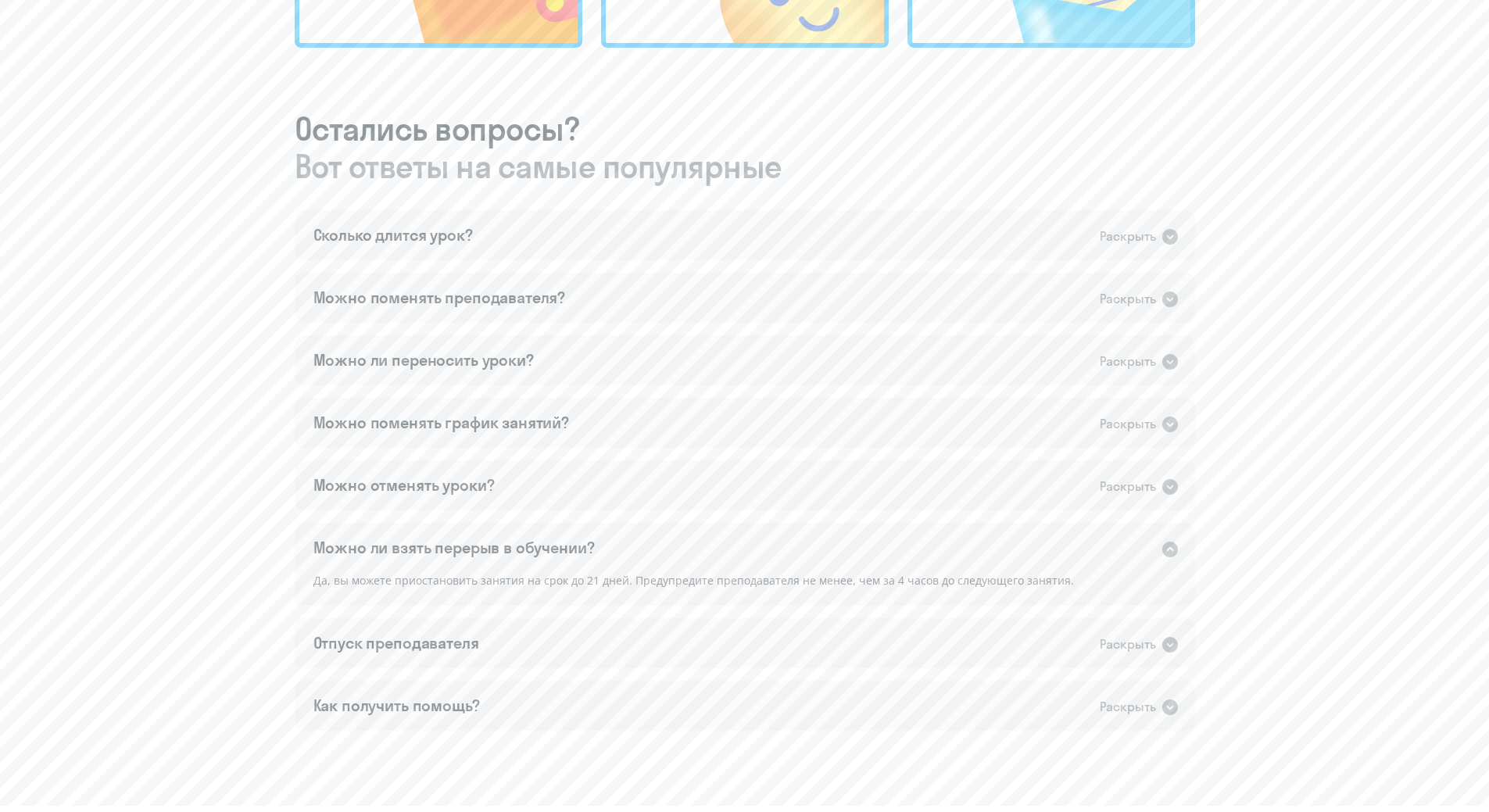 click on "Можно ли взять перерыв в обучении?" 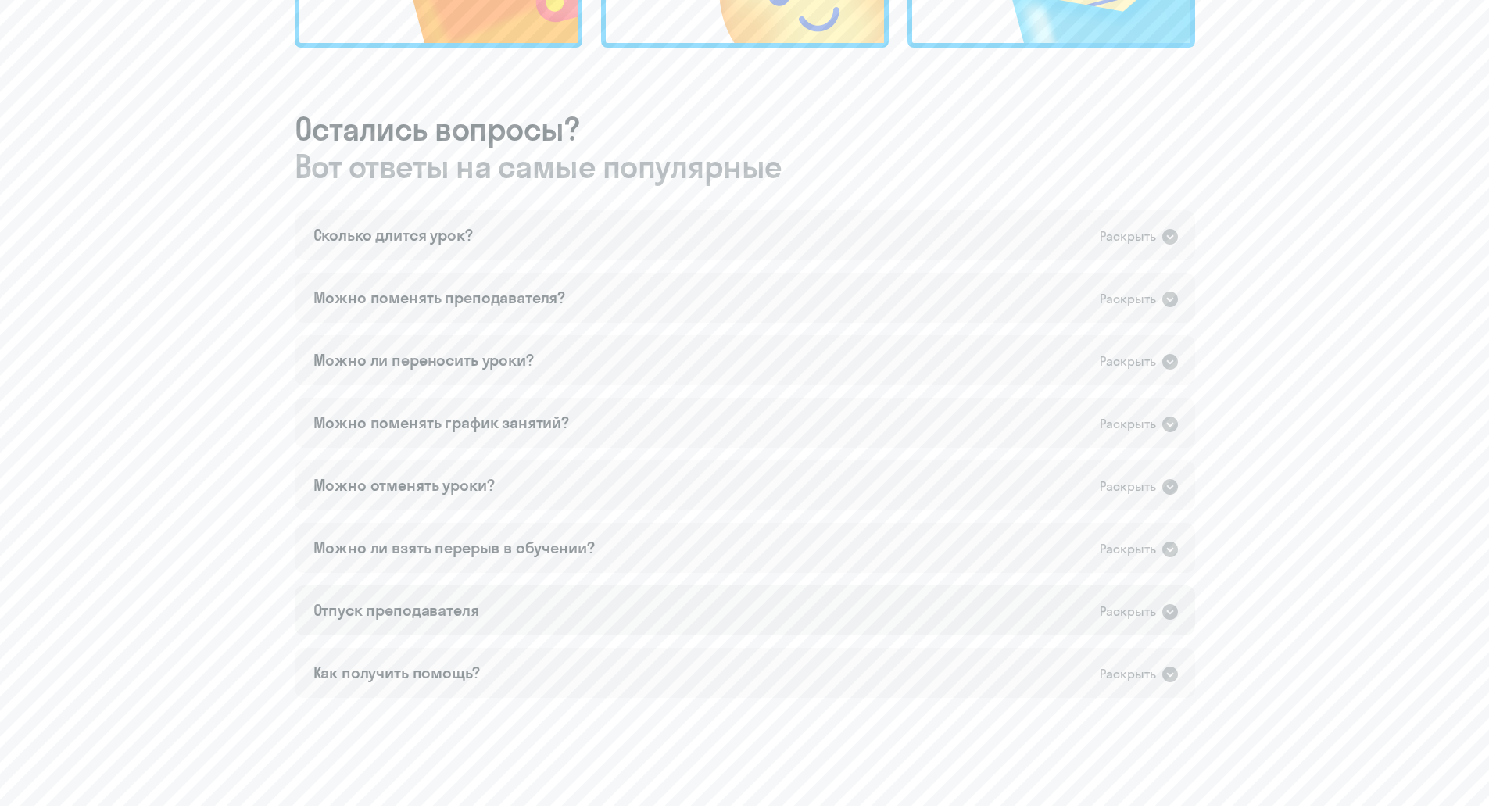 click on "Отпуск преподавателя" 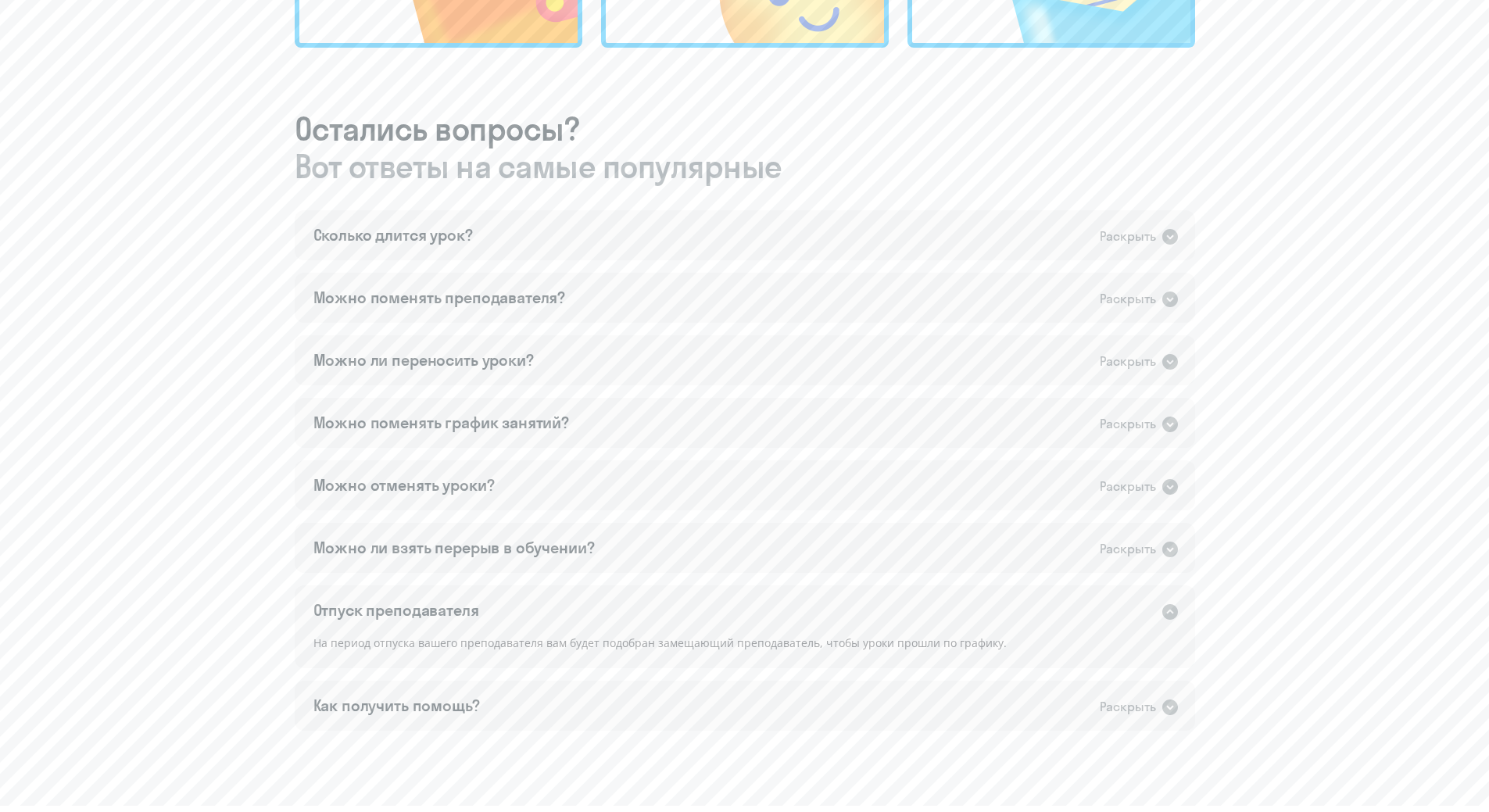 click on "Отпуск преподавателя" 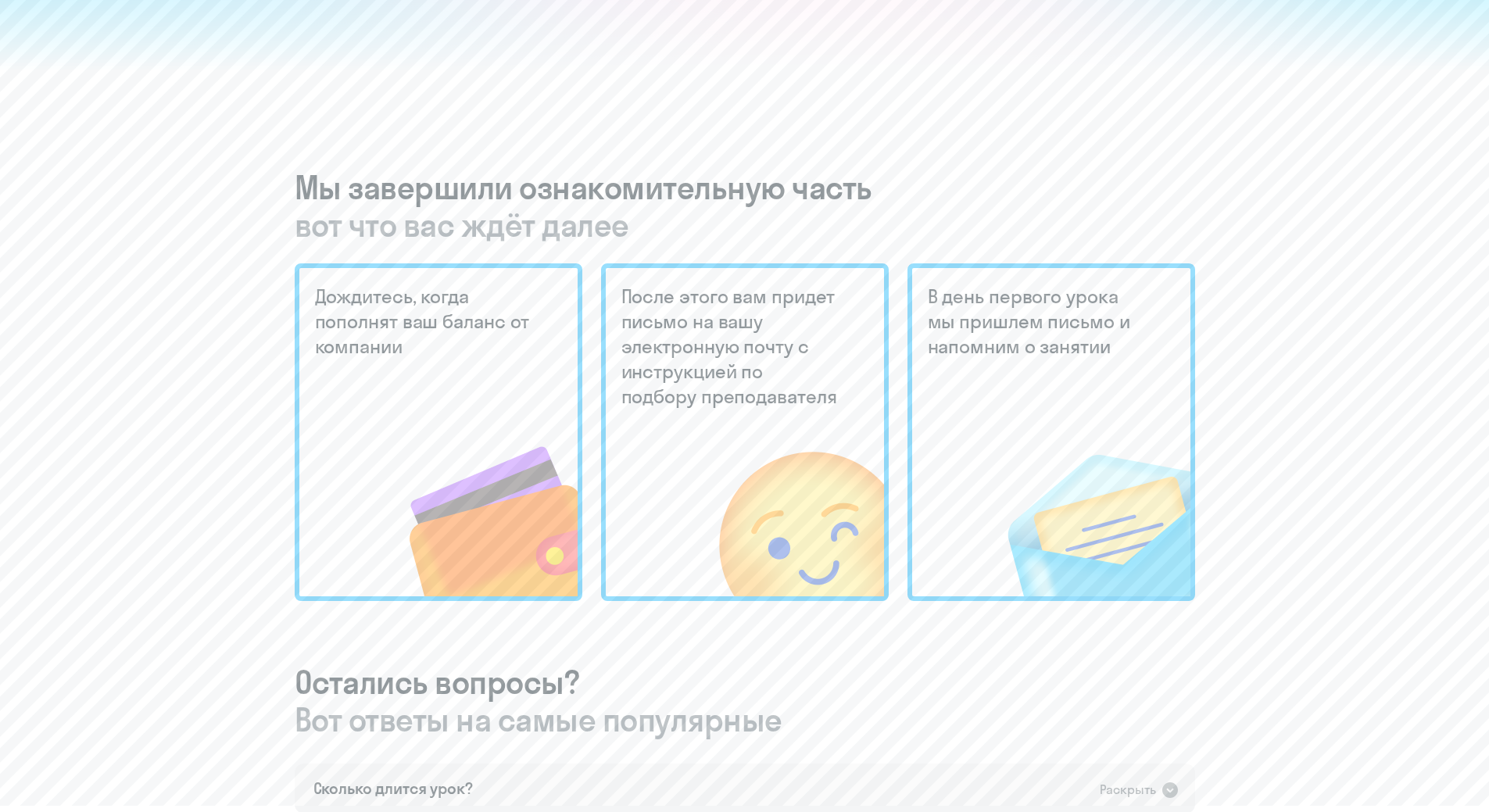 scroll, scrollTop: 0, scrollLeft: 0, axis: both 